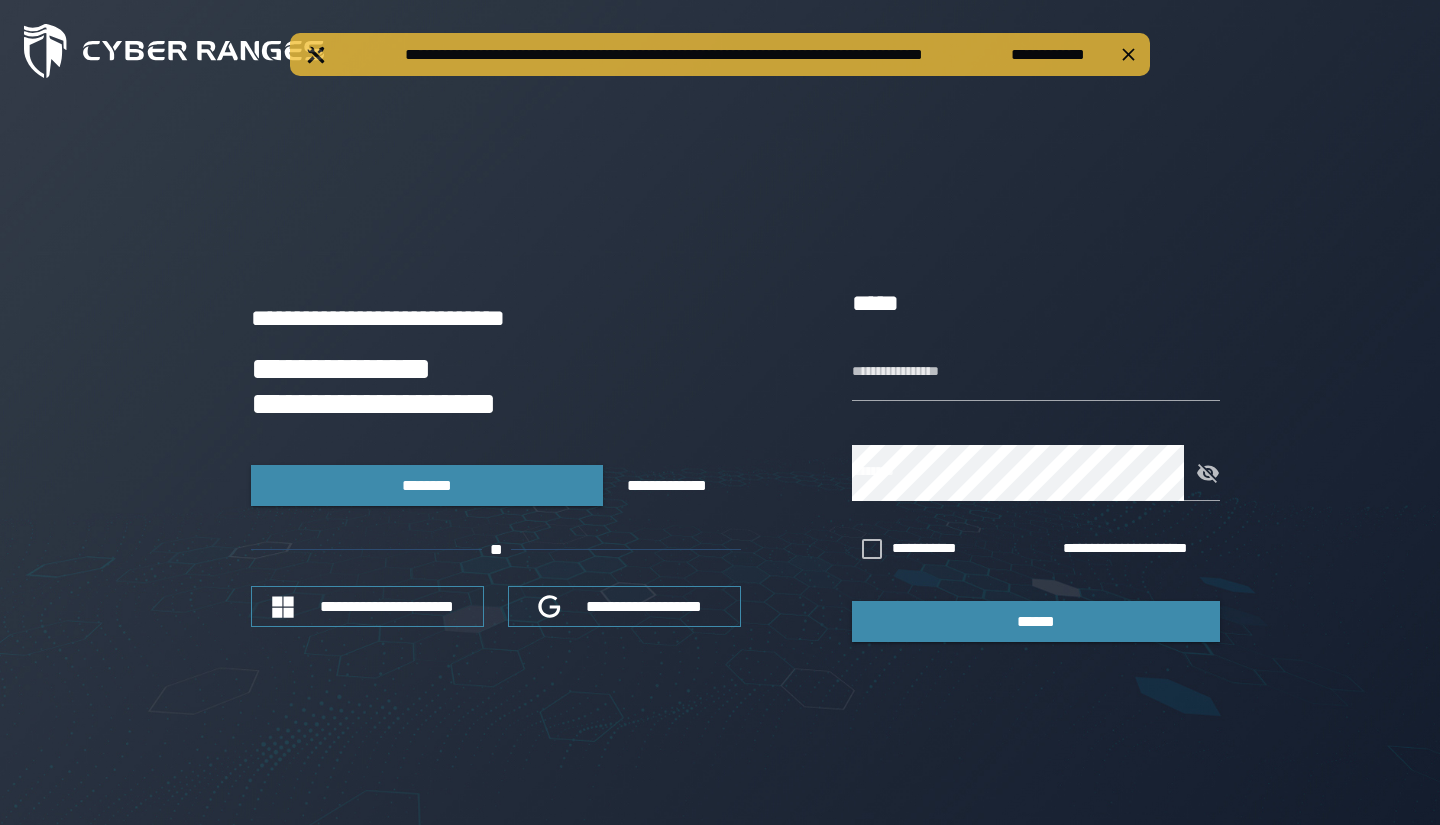scroll, scrollTop: 0, scrollLeft: 0, axis: both 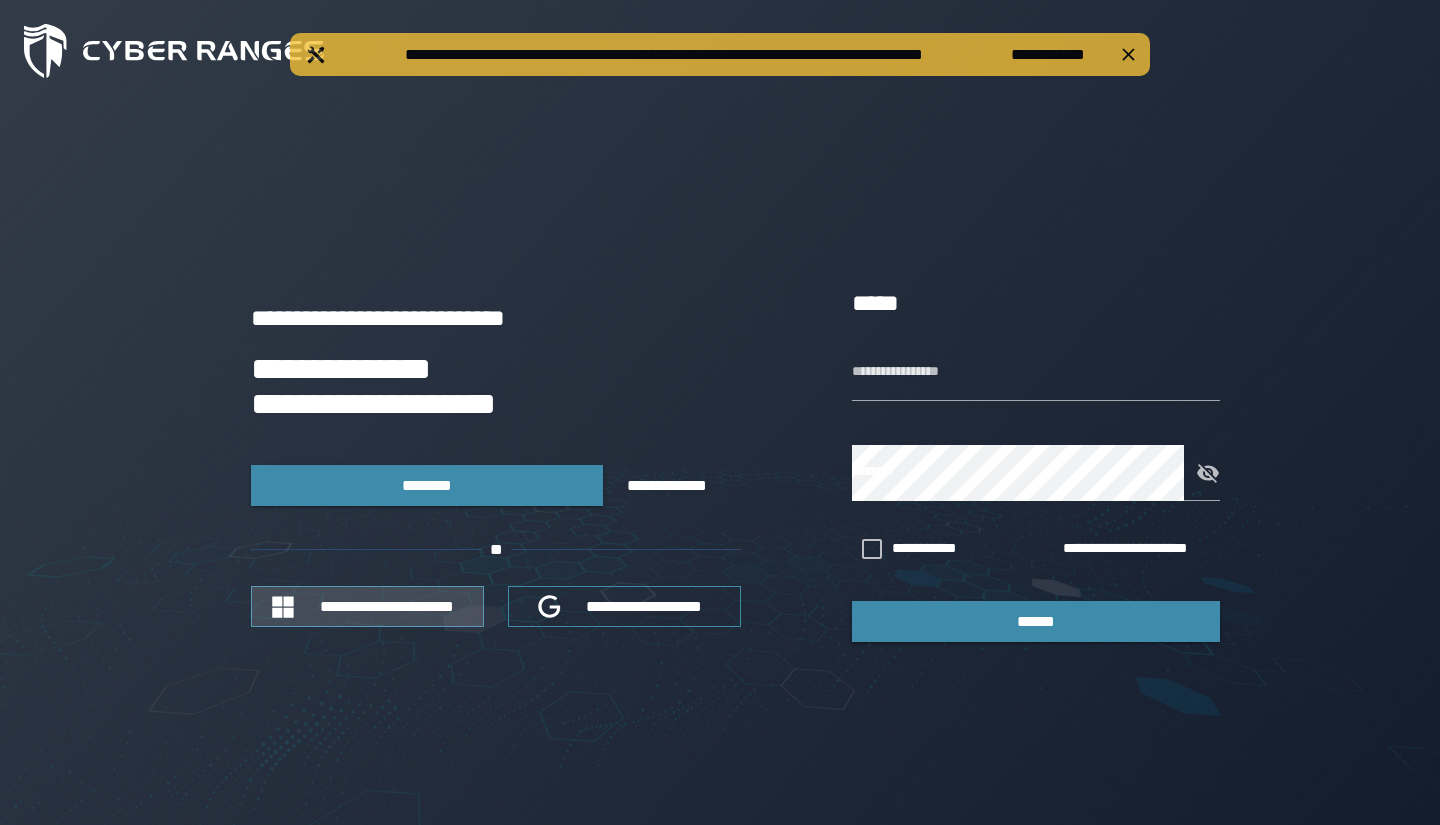 click on "**********" at bounding box center (387, 606) 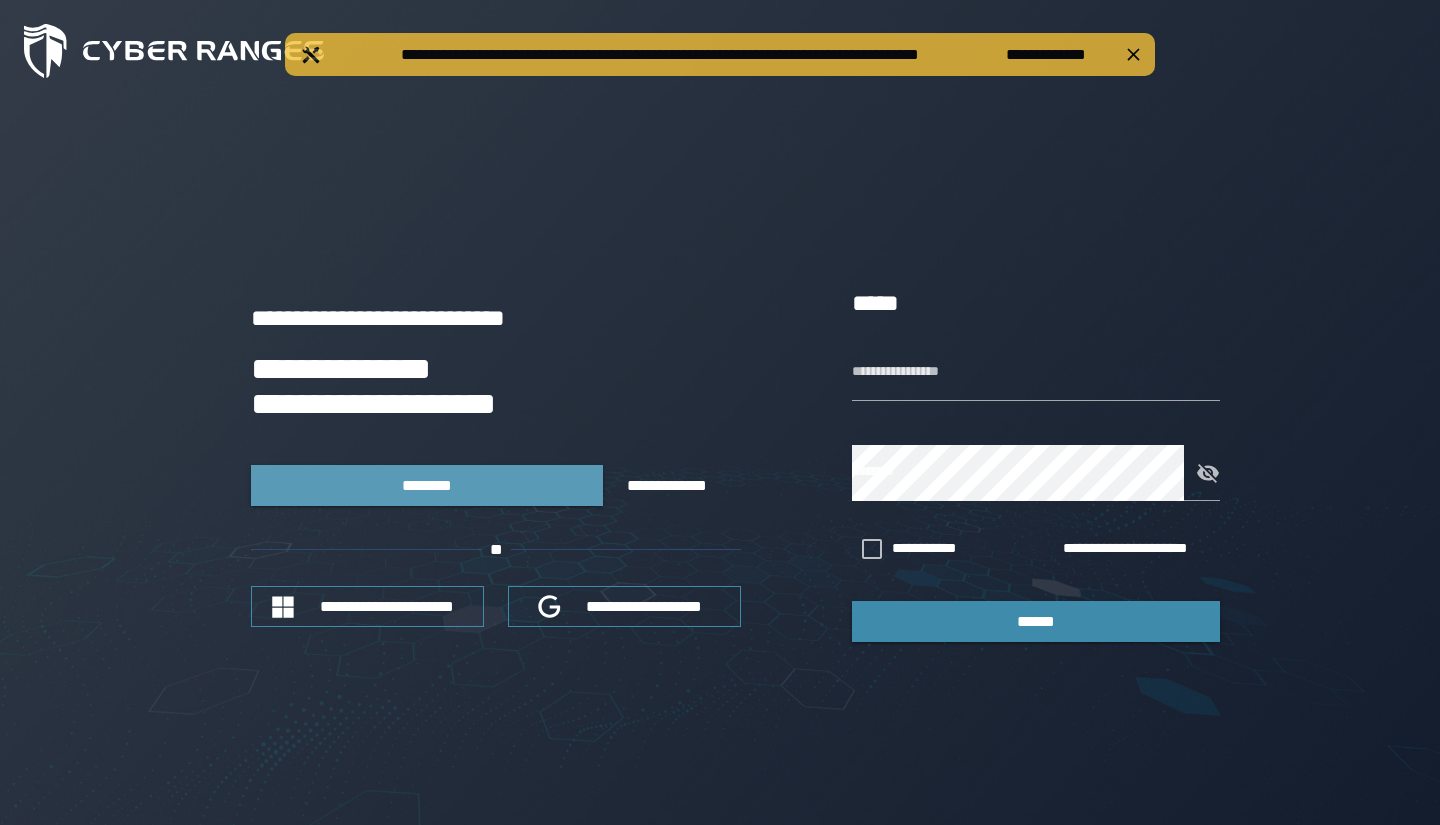 scroll, scrollTop: 0, scrollLeft: 0, axis: both 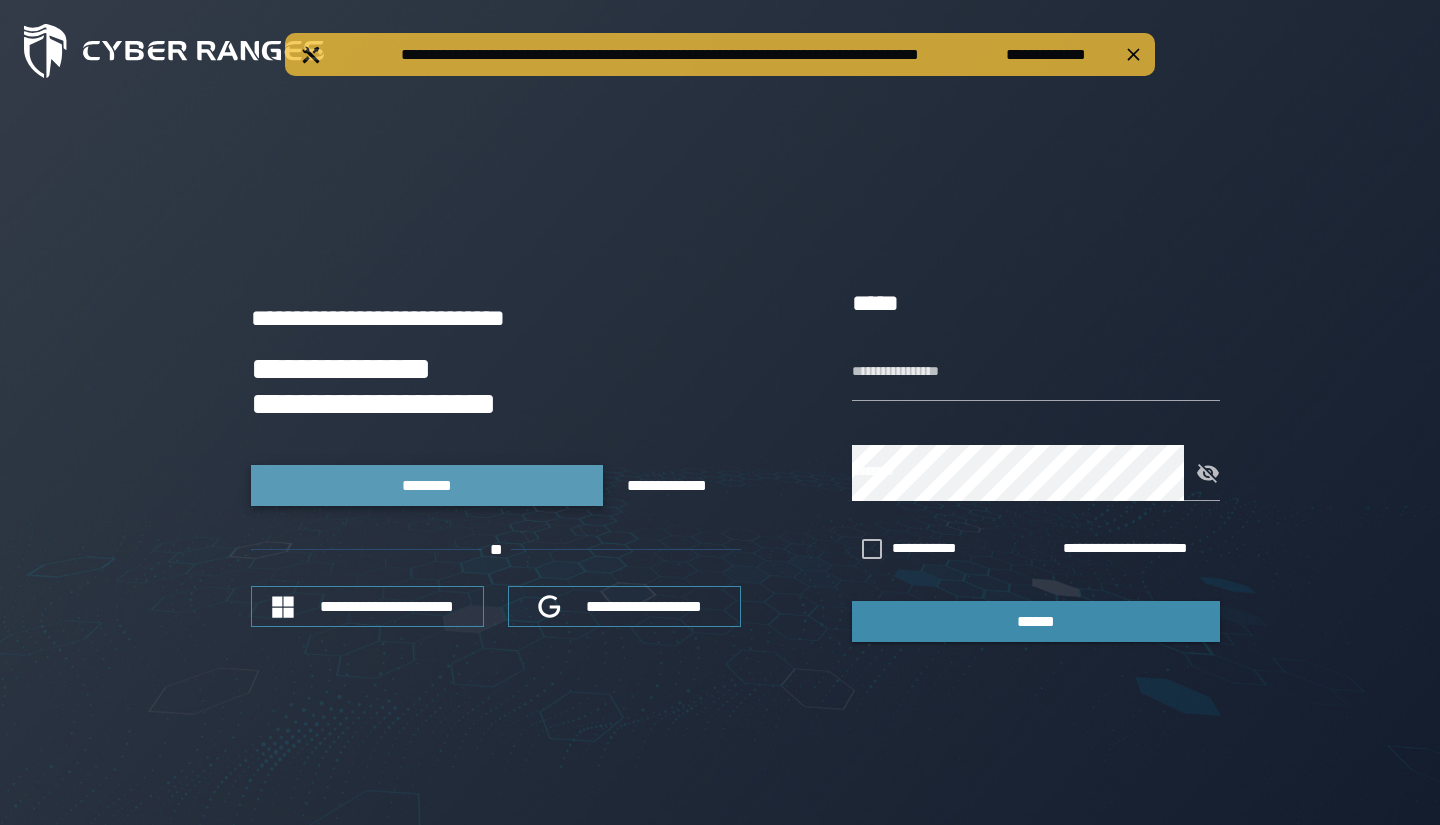 click on "********" at bounding box center (426, 485) 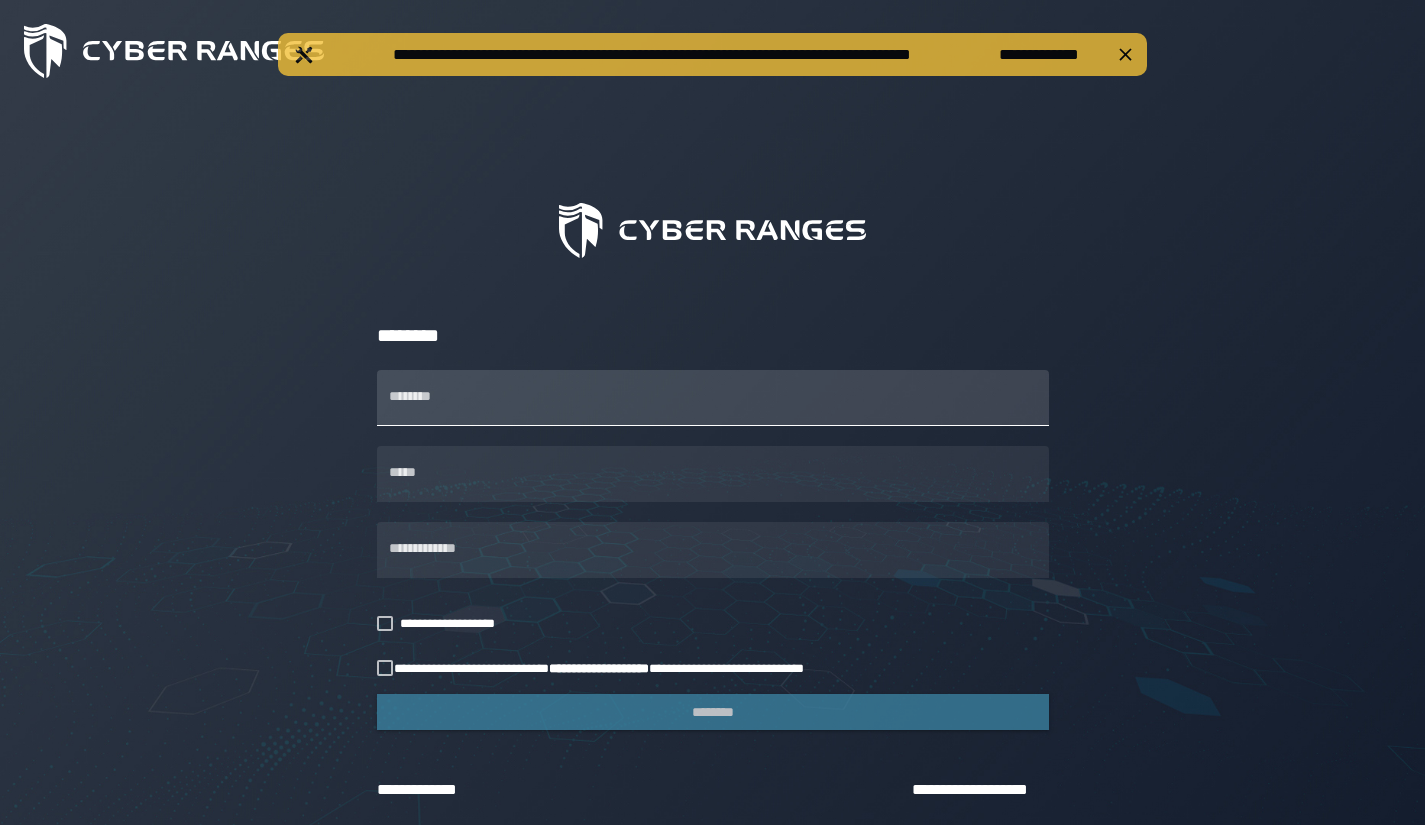 click on "********" at bounding box center [713, 398] 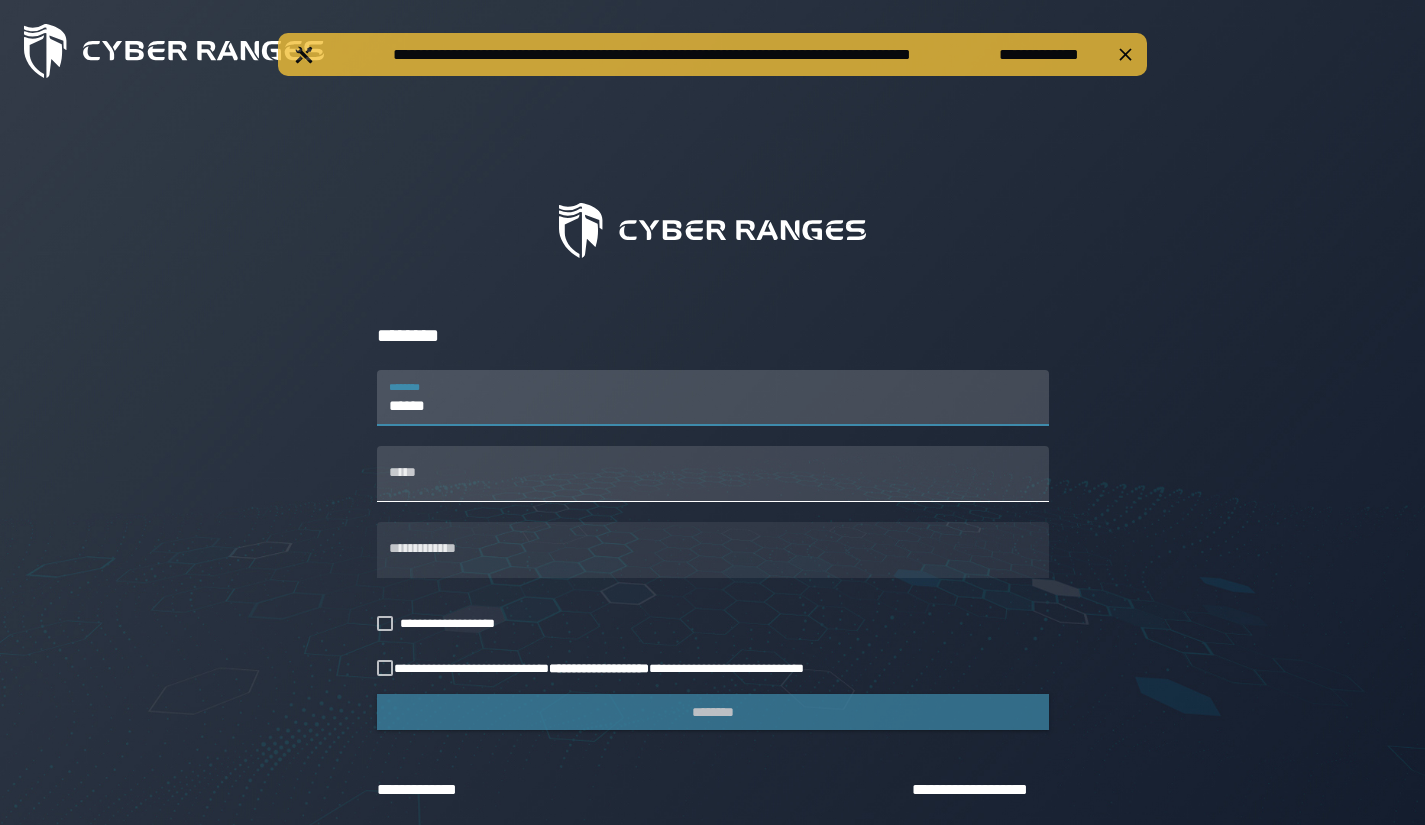 type on "******" 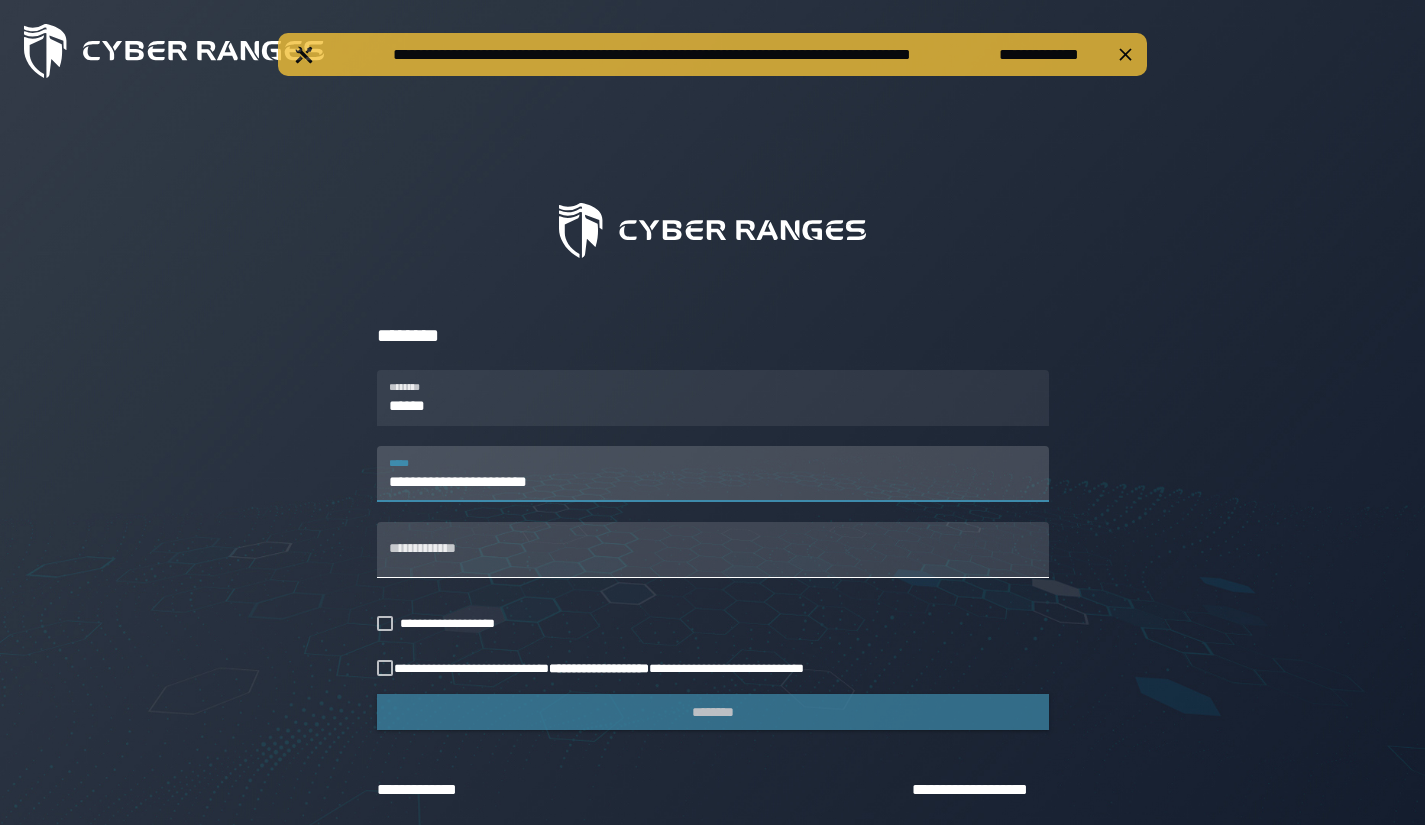 type on "**********" 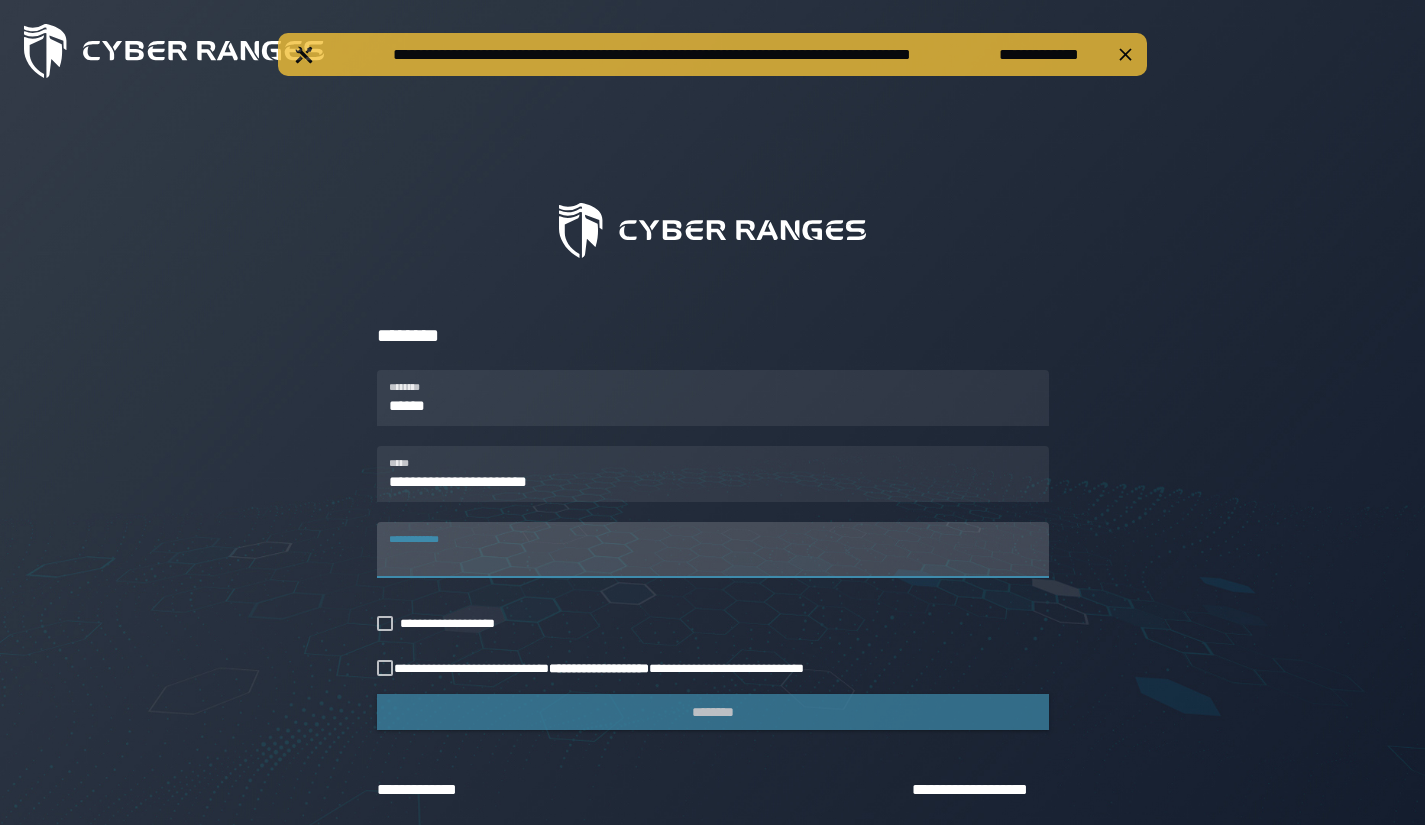 click on "**********" at bounding box center (713, 550) 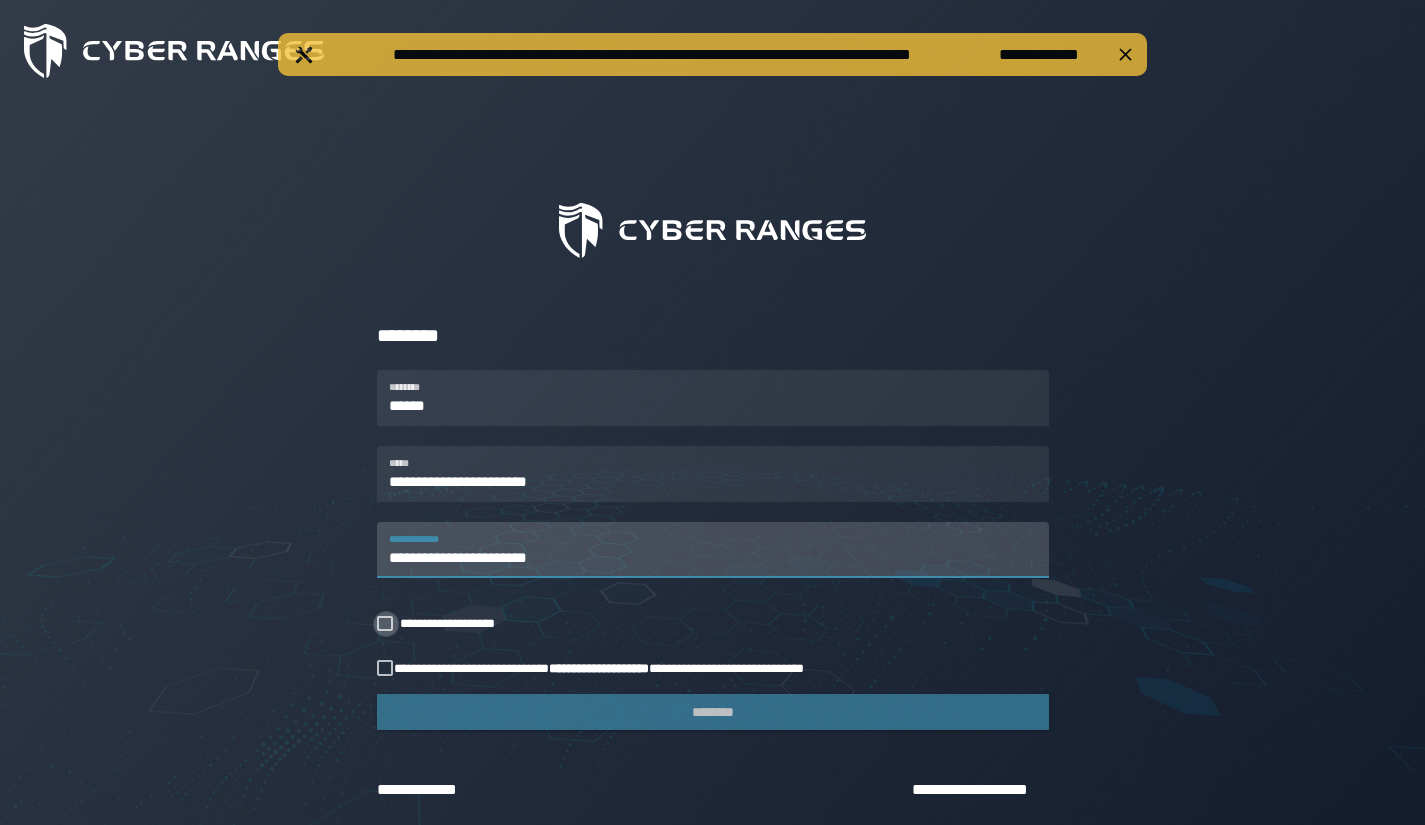type on "**********" 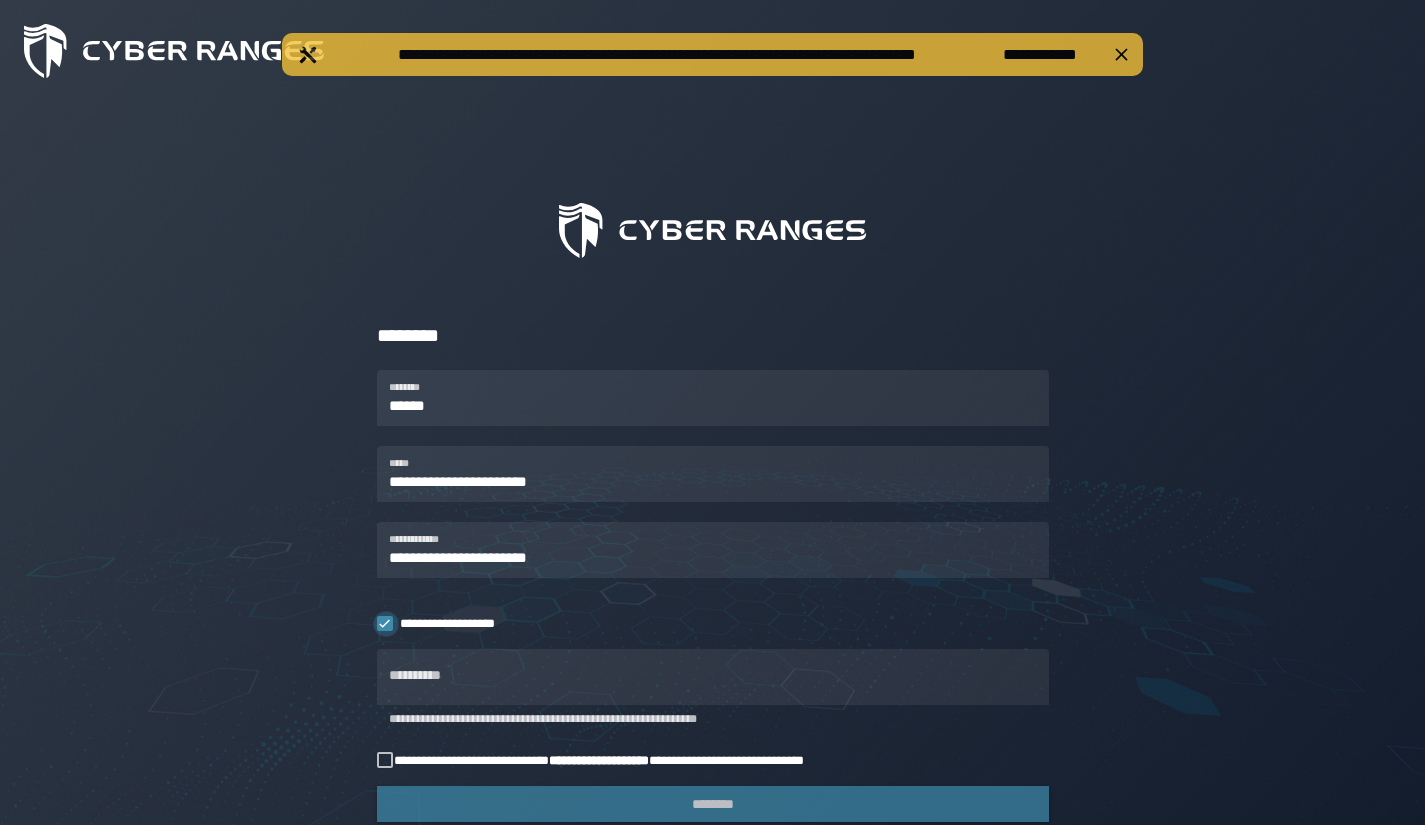click 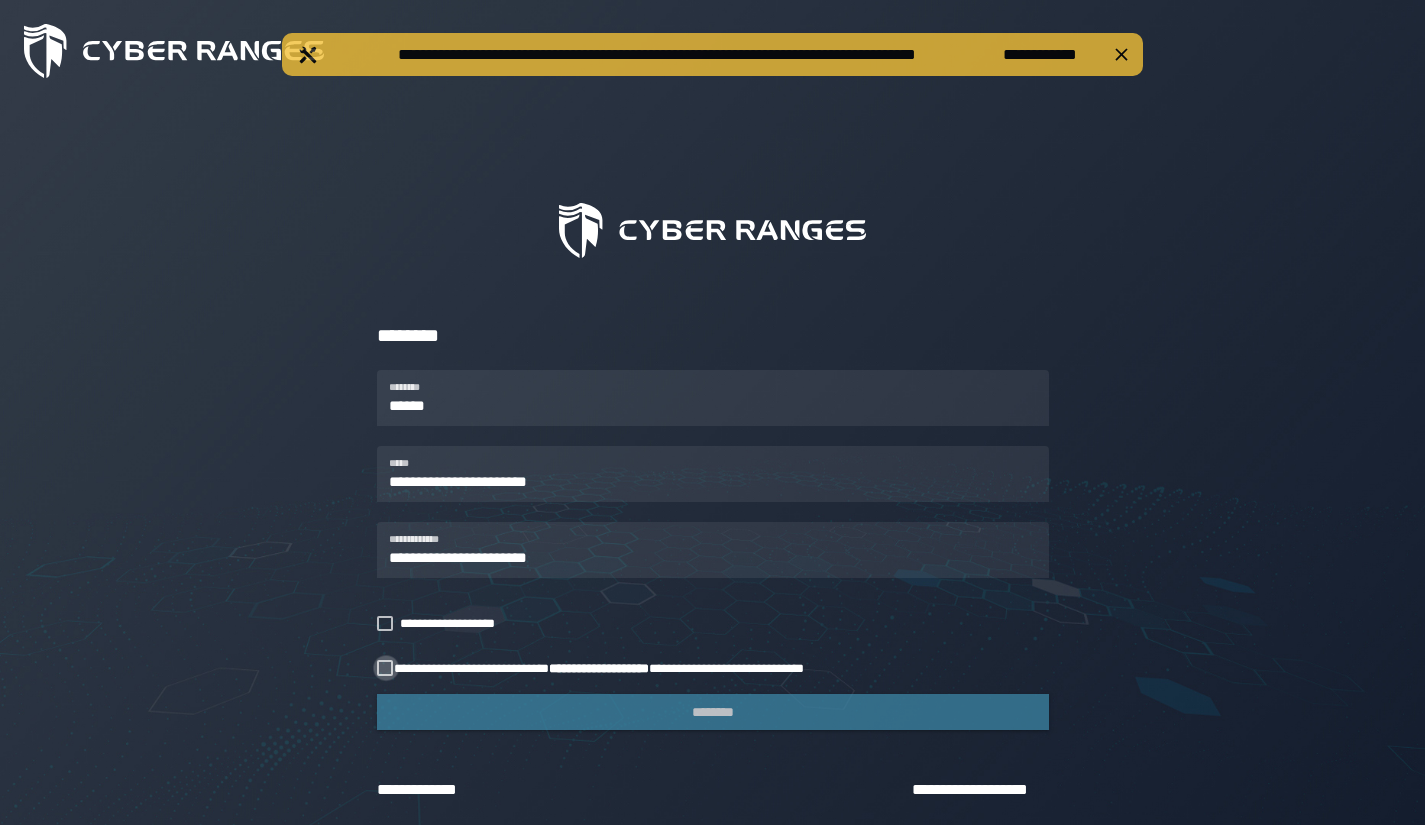 click 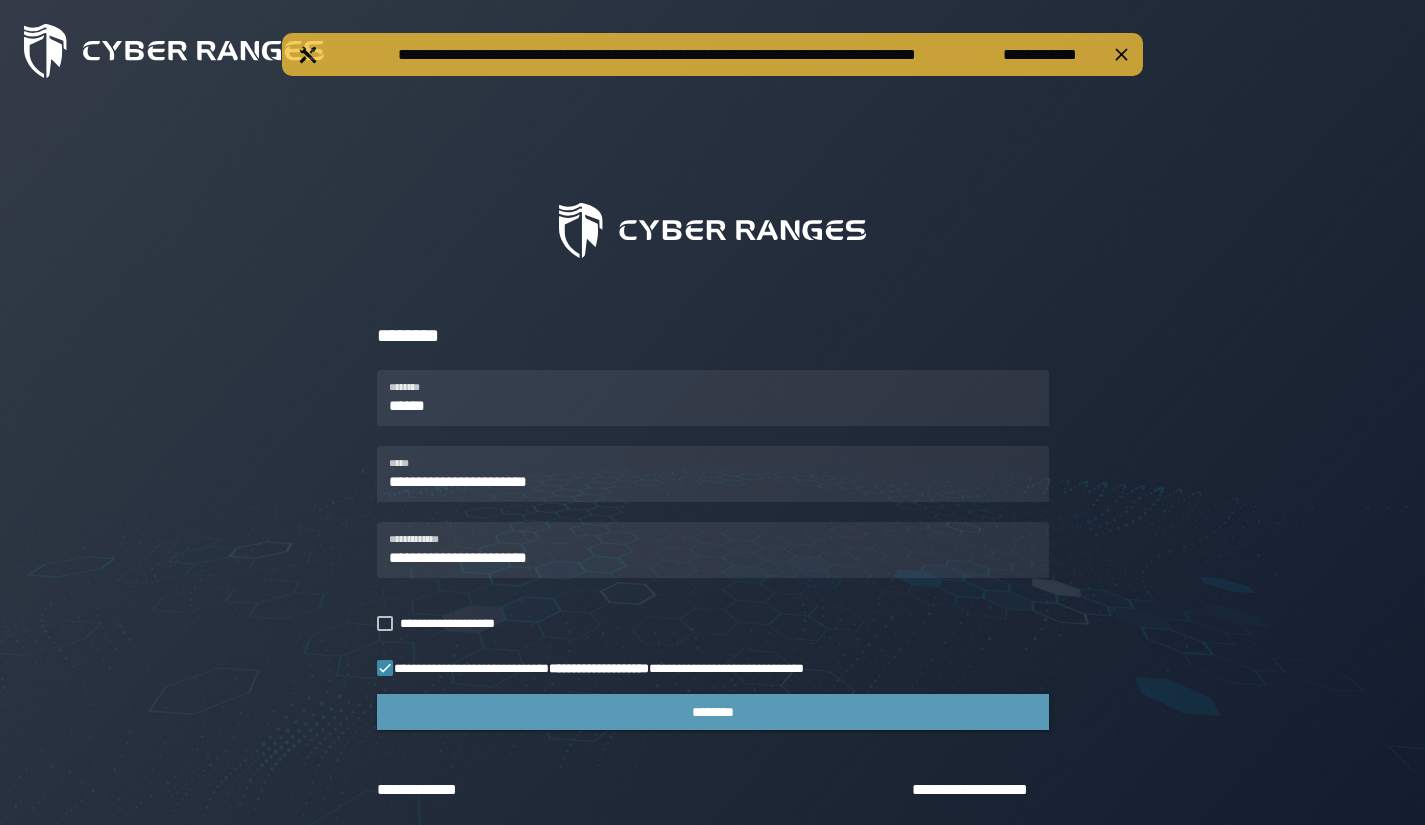 click on "********" at bounding box center (713, 712) 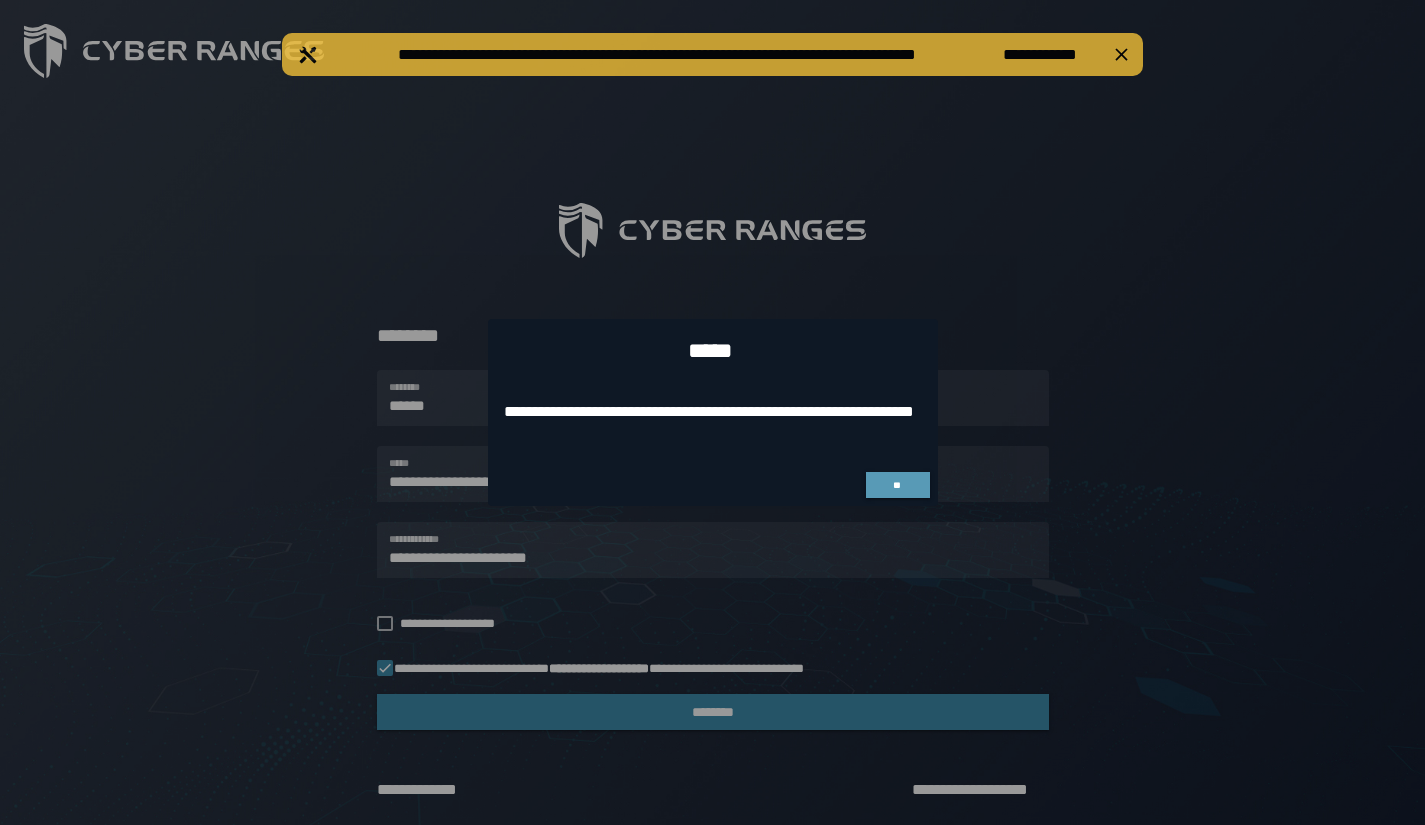 click on "**" at bounding box center (897, 485) 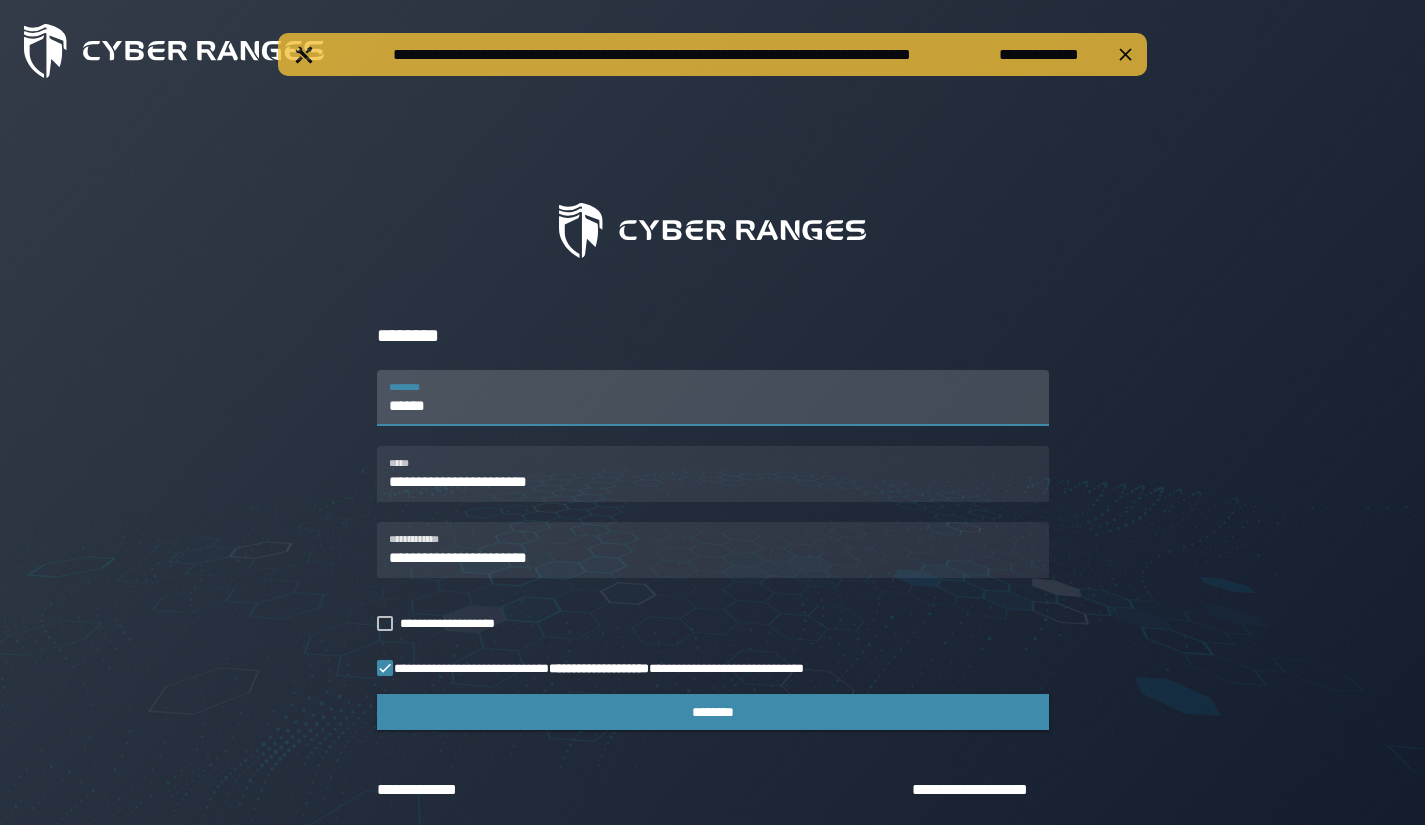 click on "******" at bounding box center (713, 398) 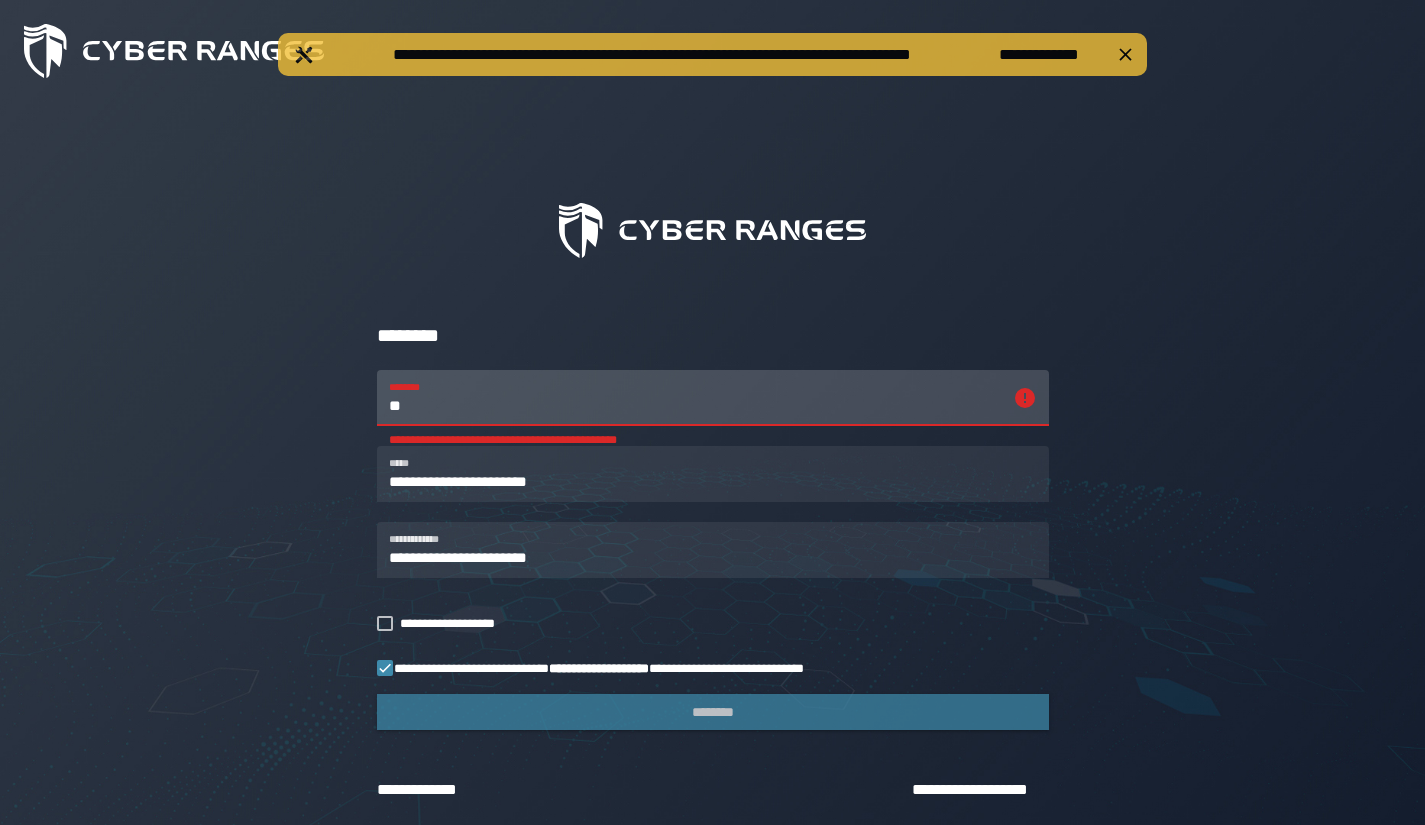 type on "*" 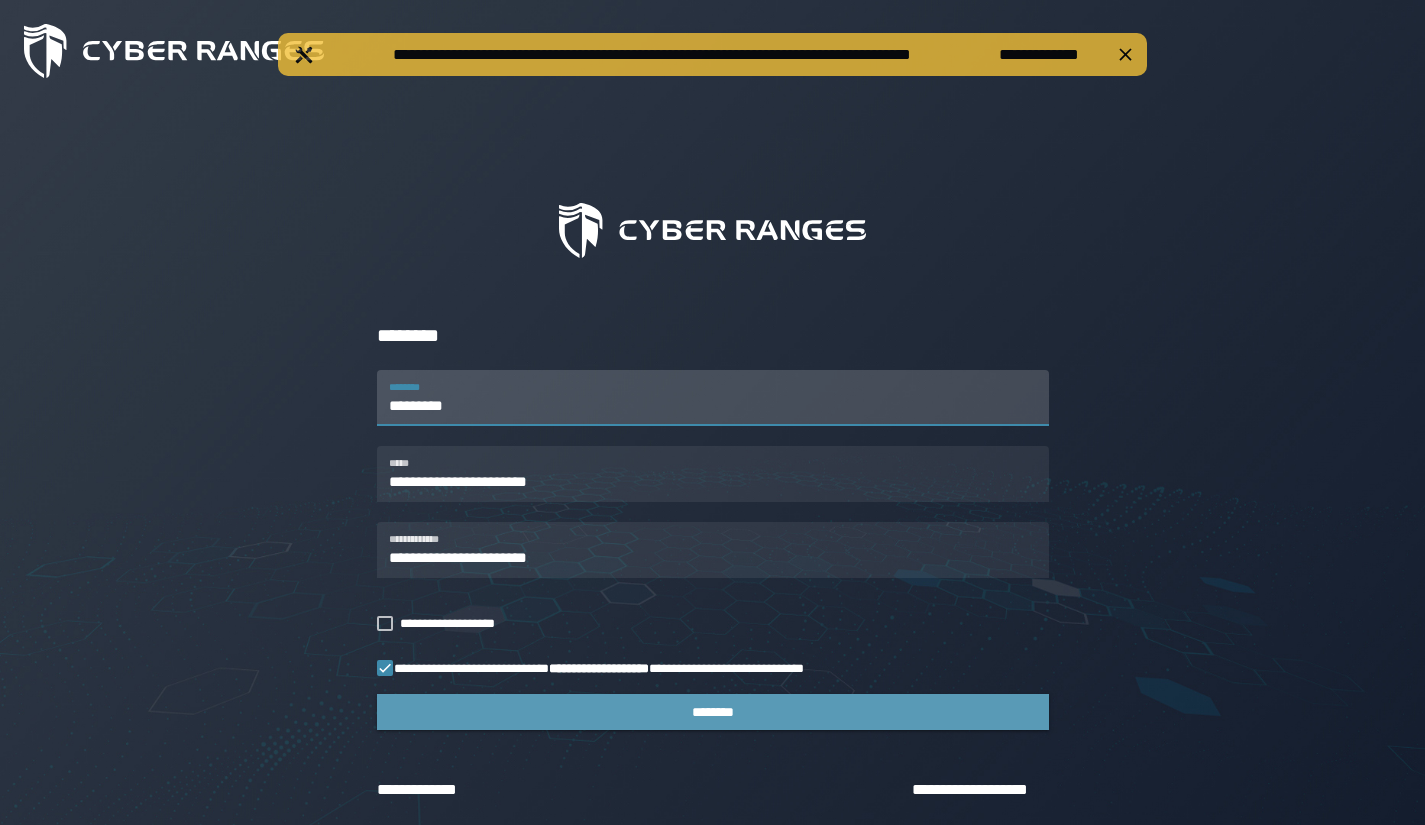 type on "*********" 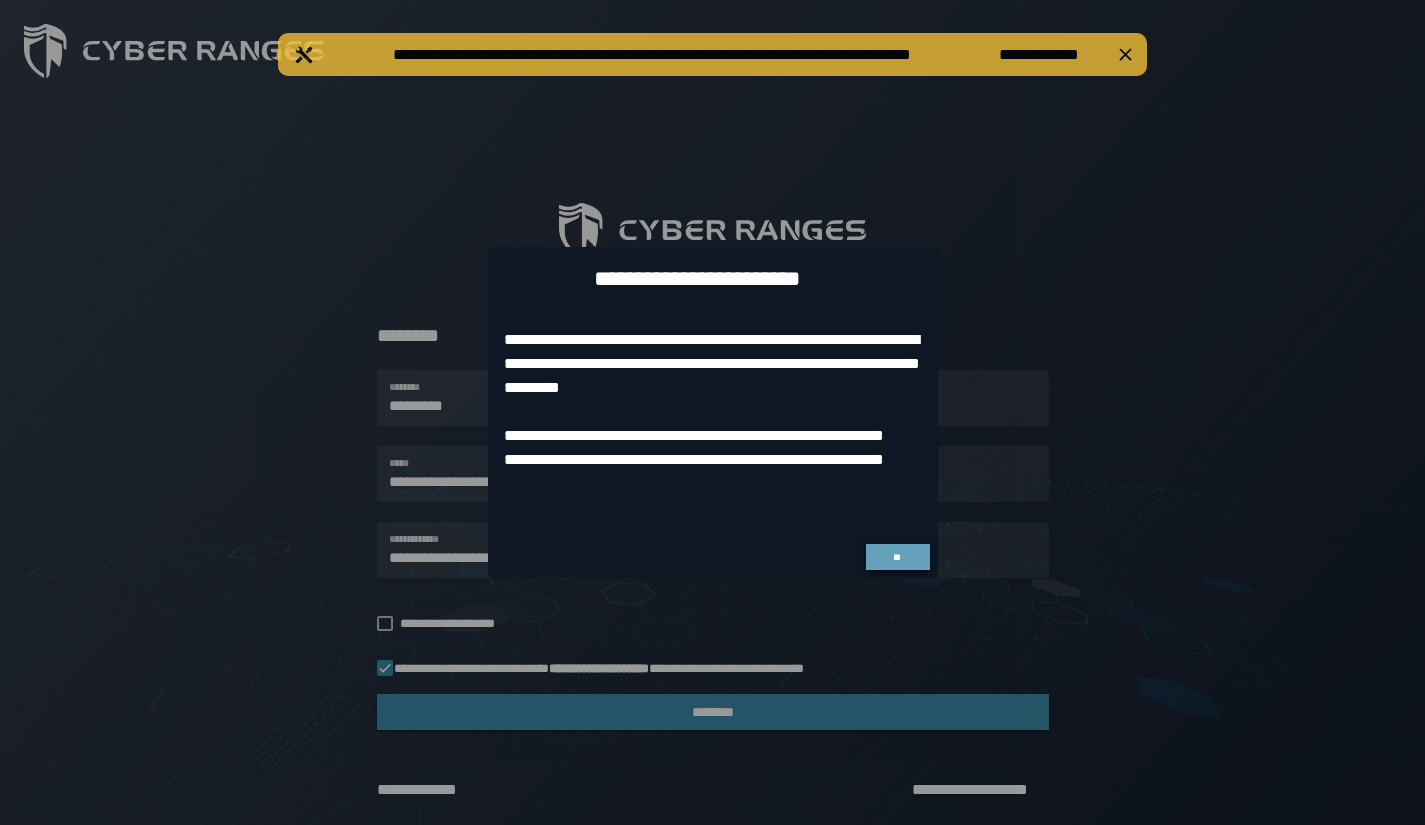 click on "**" at bounding box center (897, 557) 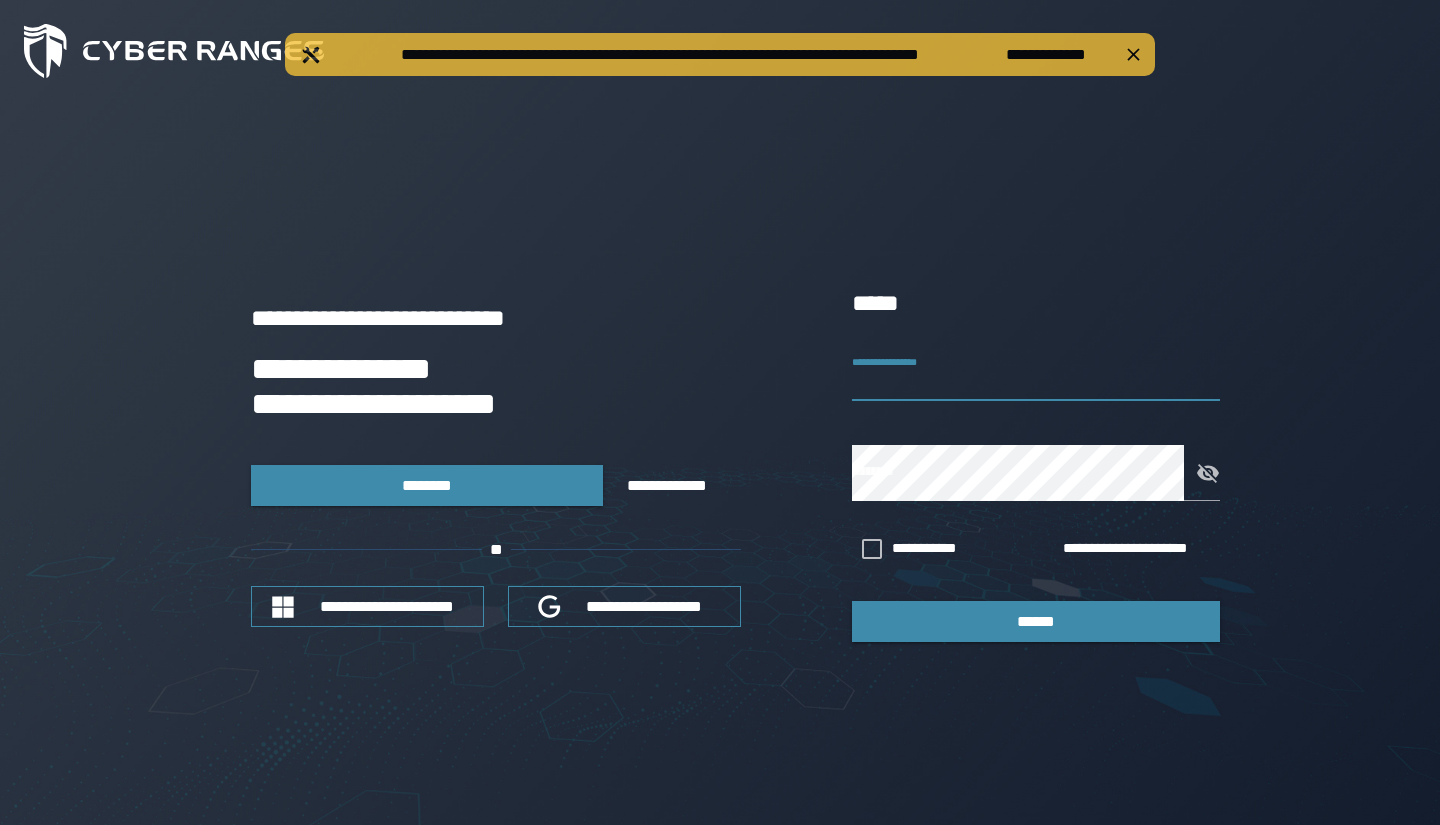 click on "**********" at bounding box center (1036, 373) 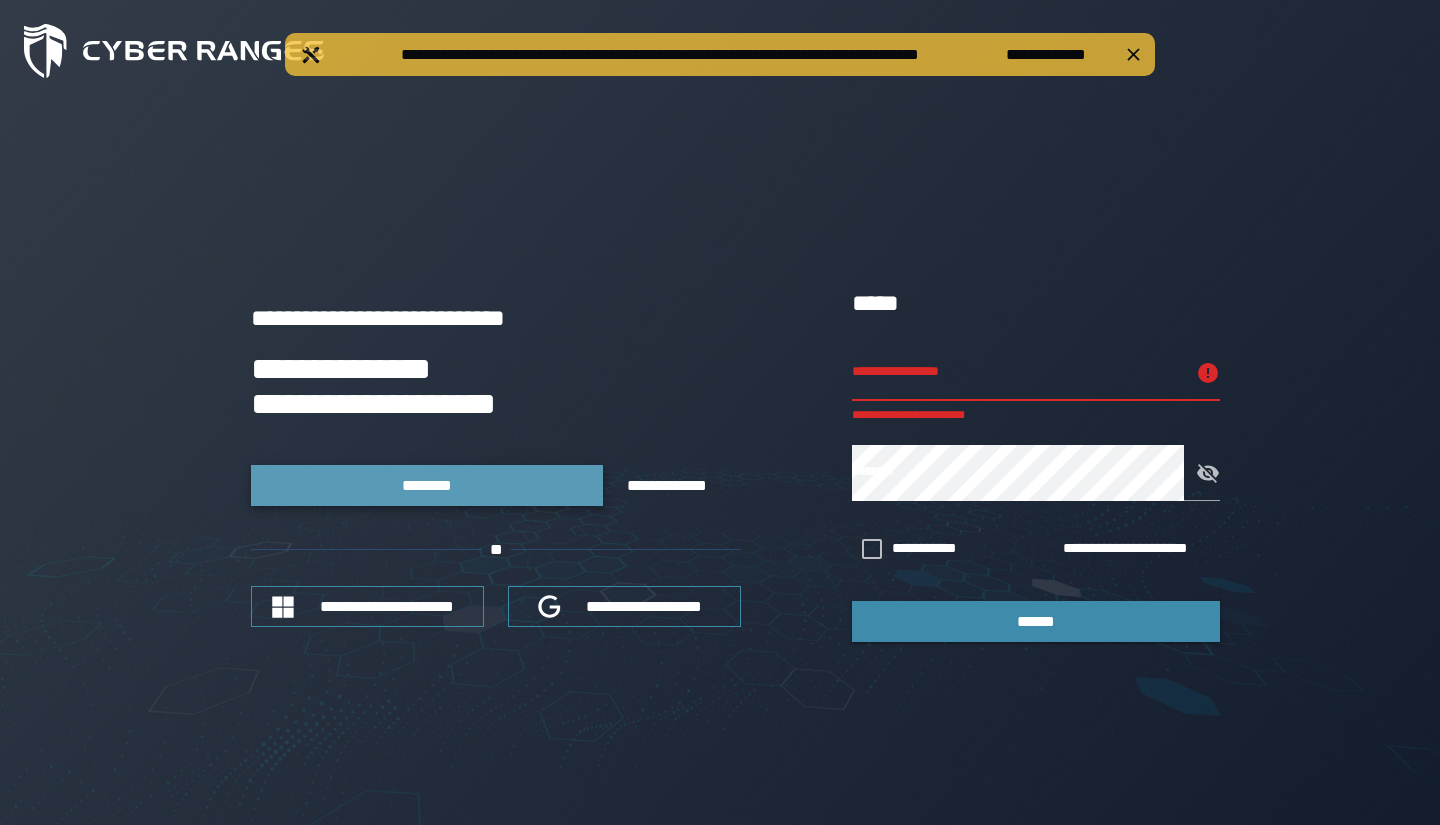 click on "********" at bounding box center (427, 485) 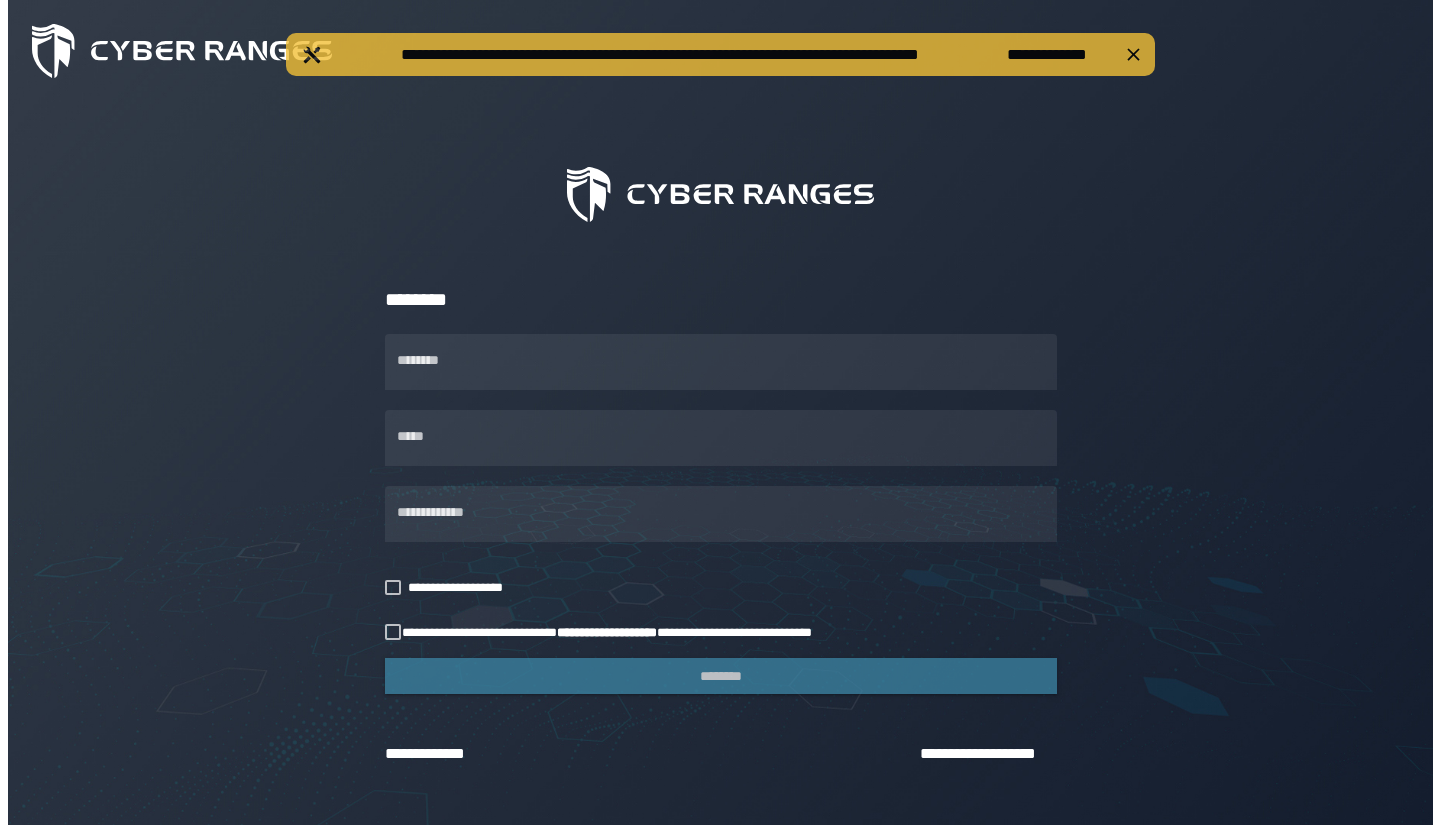 scroll, scrollTop: 0, scrollLeft: 0, axis: both 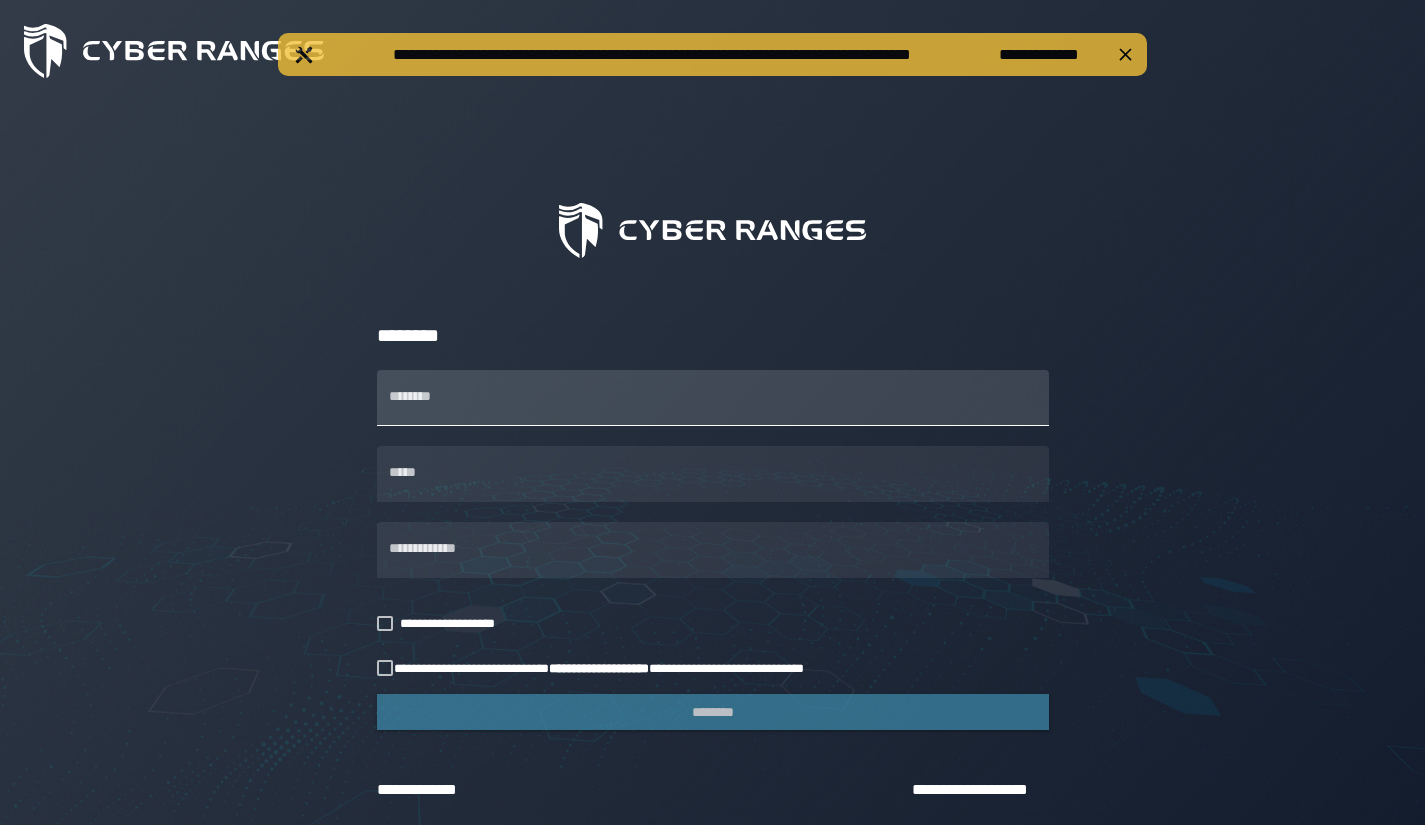 click on "********" at bounding box center (713, 398) 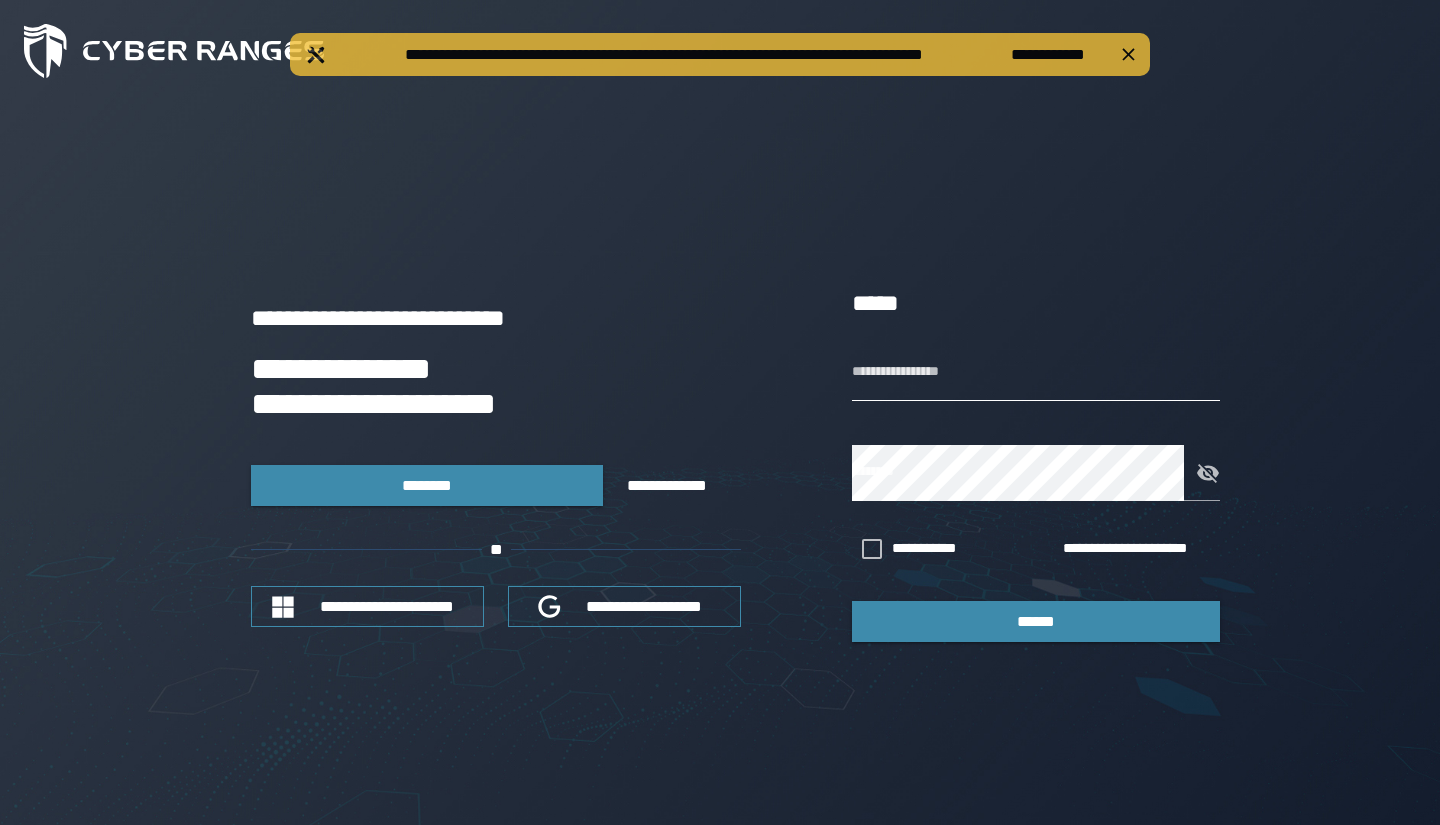 click on "**********" at bounding box center (1036, 373) 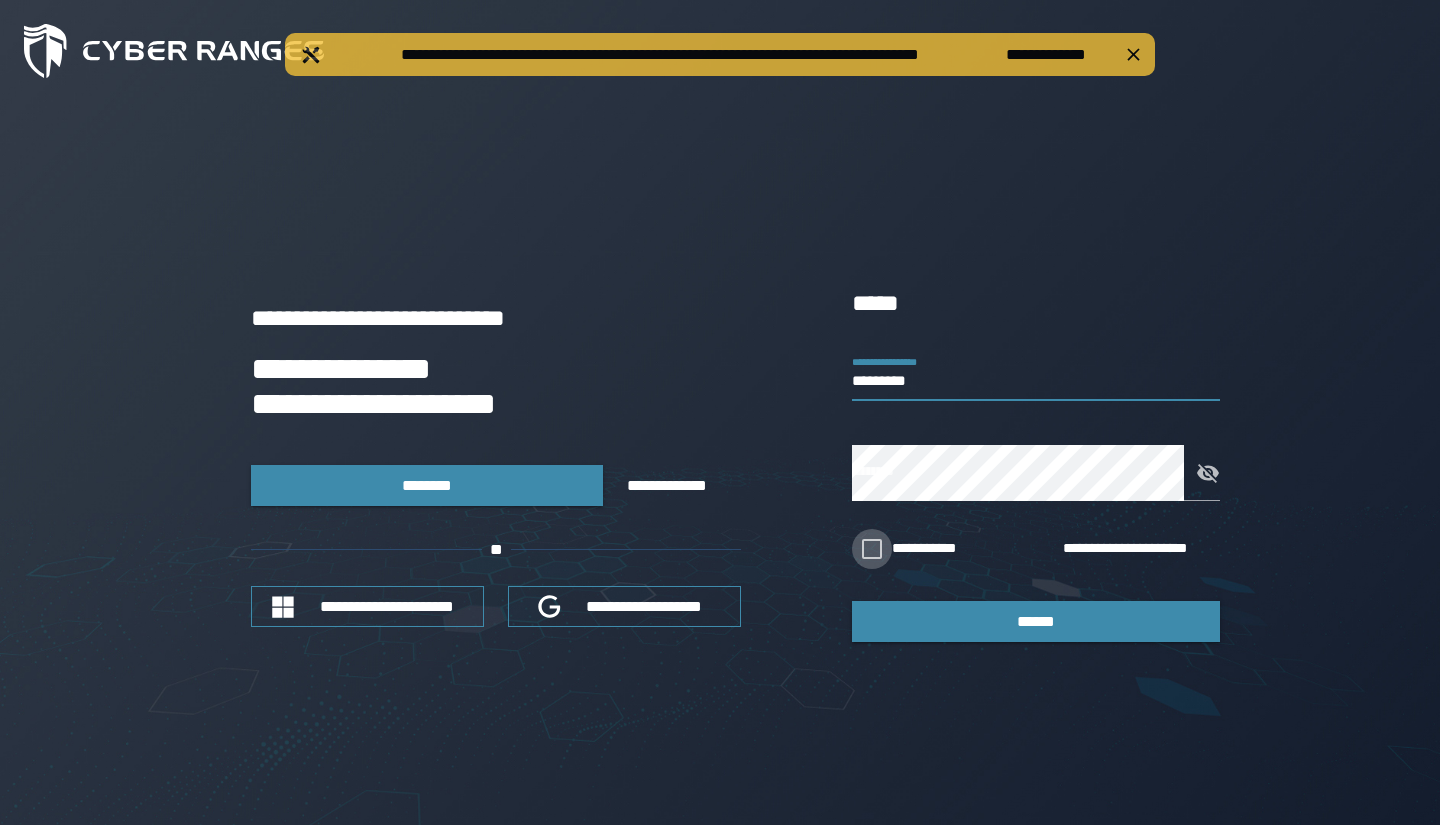type on "*********" 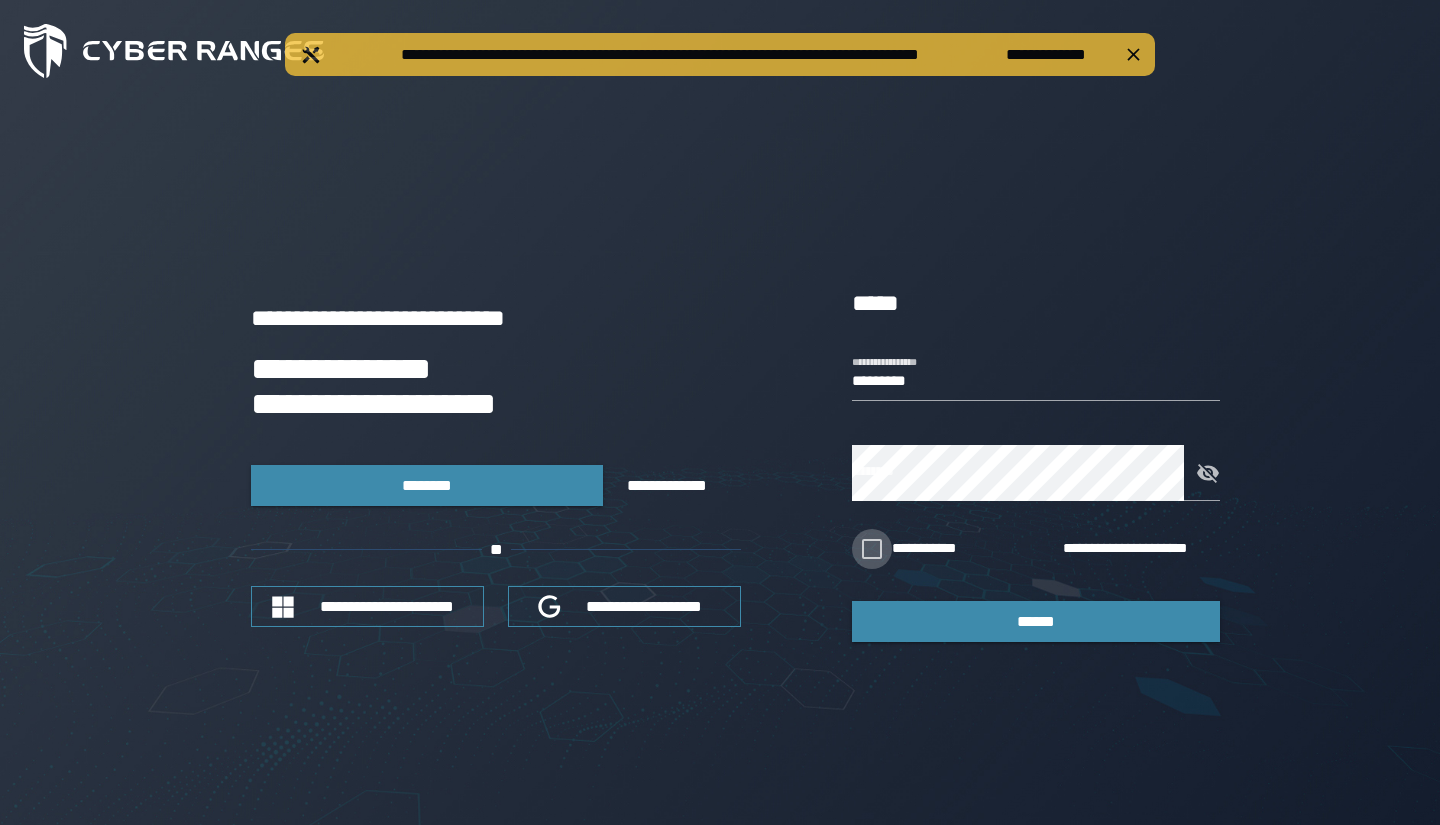 click at bounding box center [872, 549] 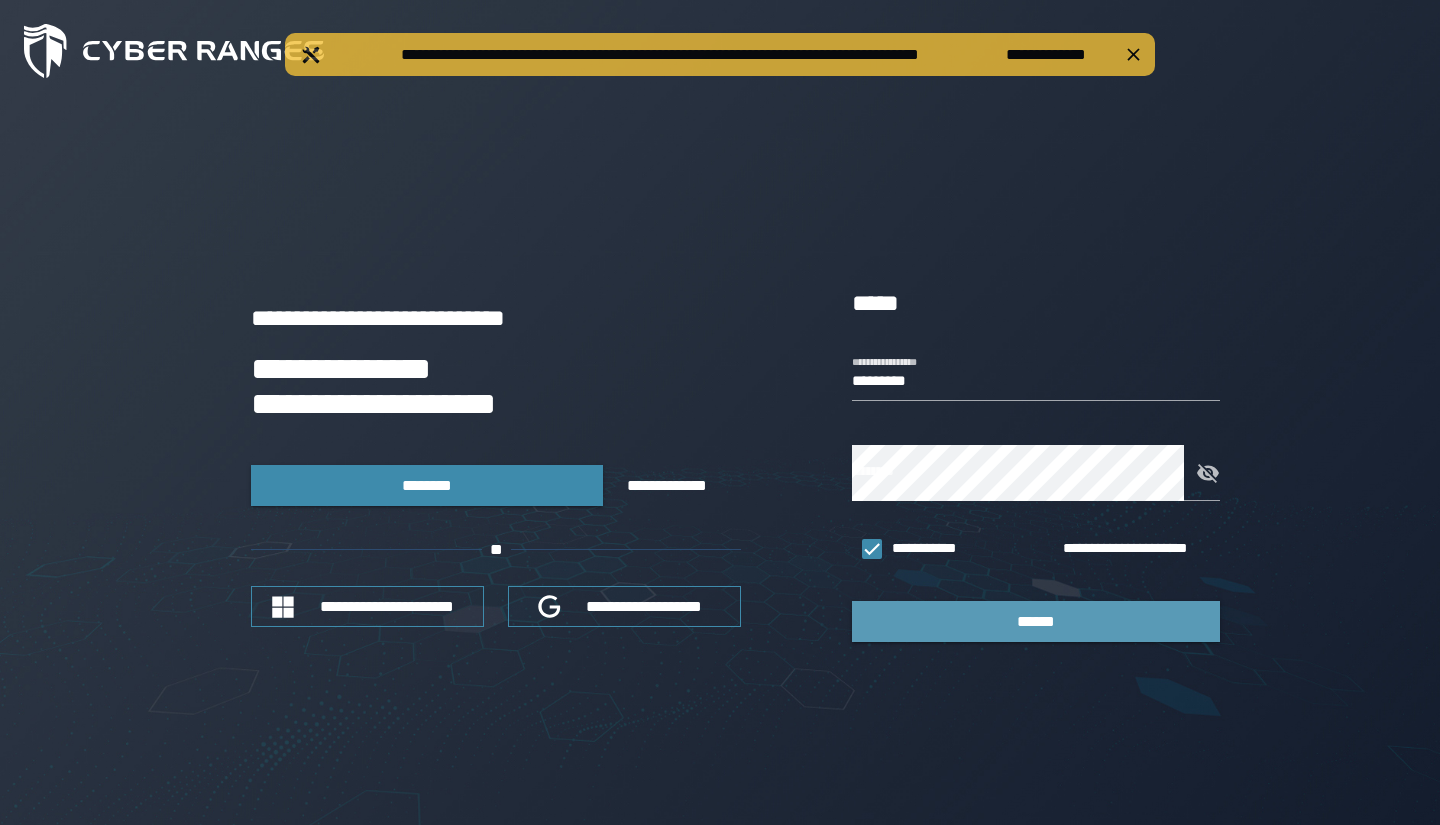 click on "******" at bounding box center [1036, 621] 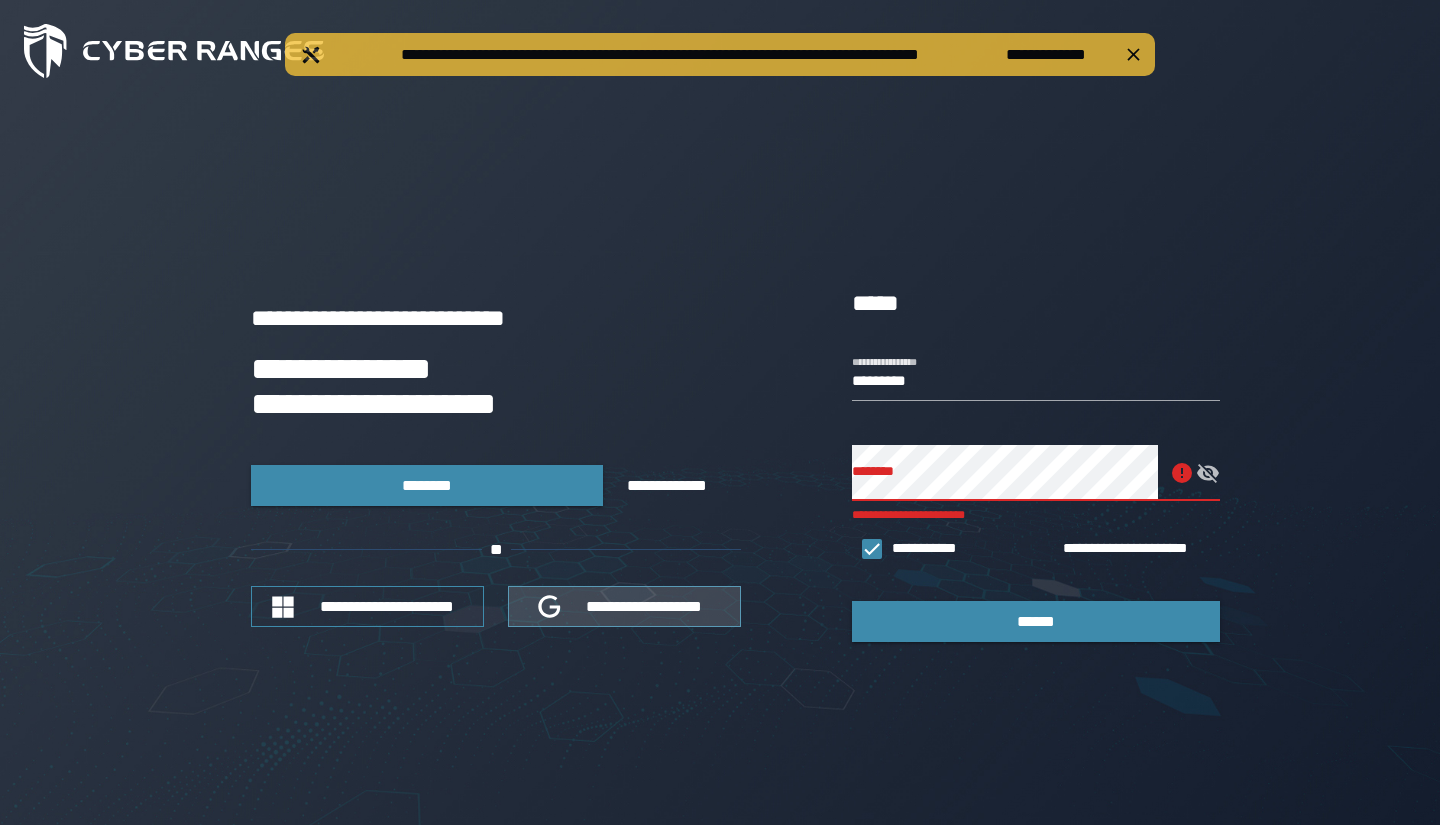 click on "**********" at bounding box center [645, 606] 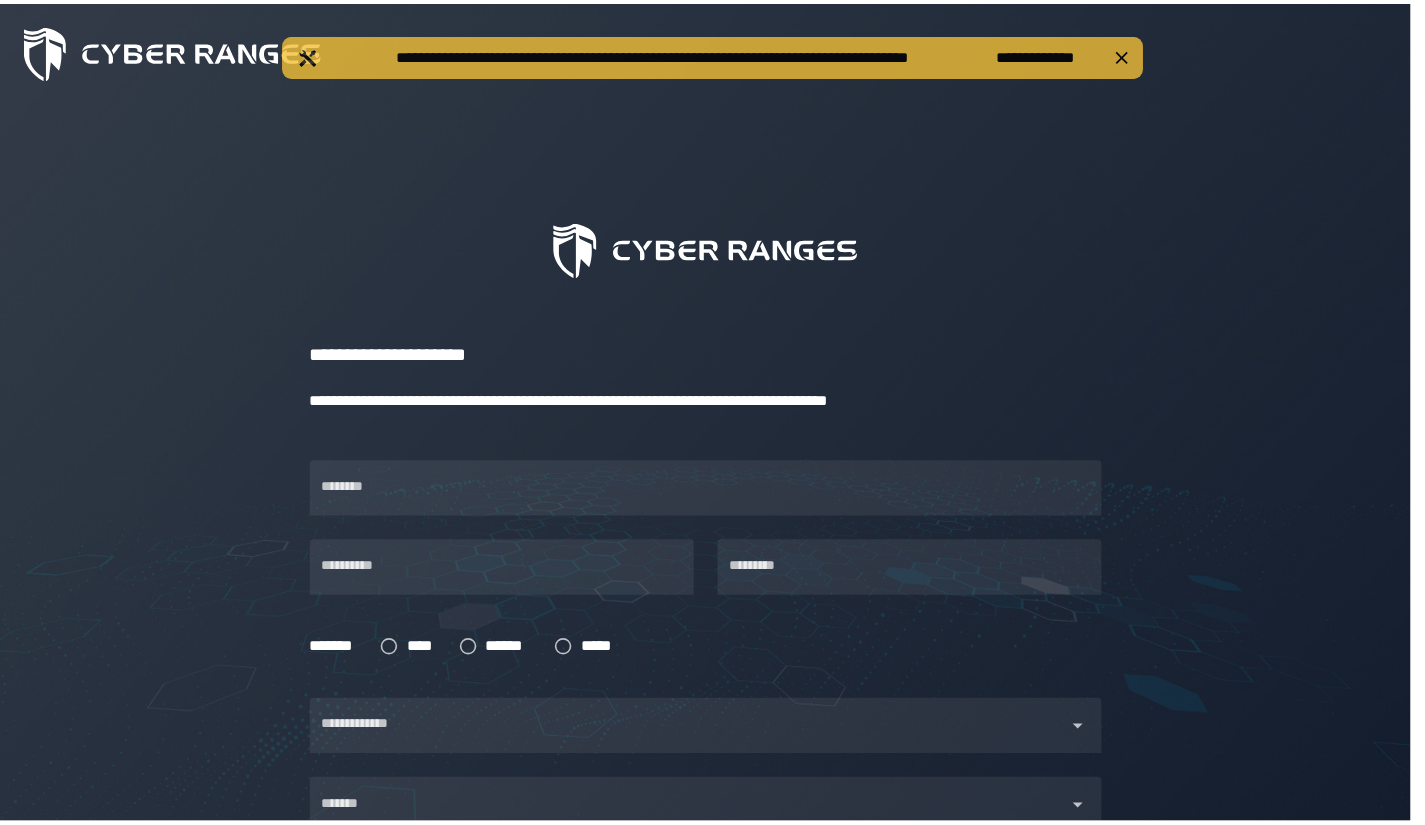 scroll, scrollTop: 0, scrollLeft: 0, axis: both 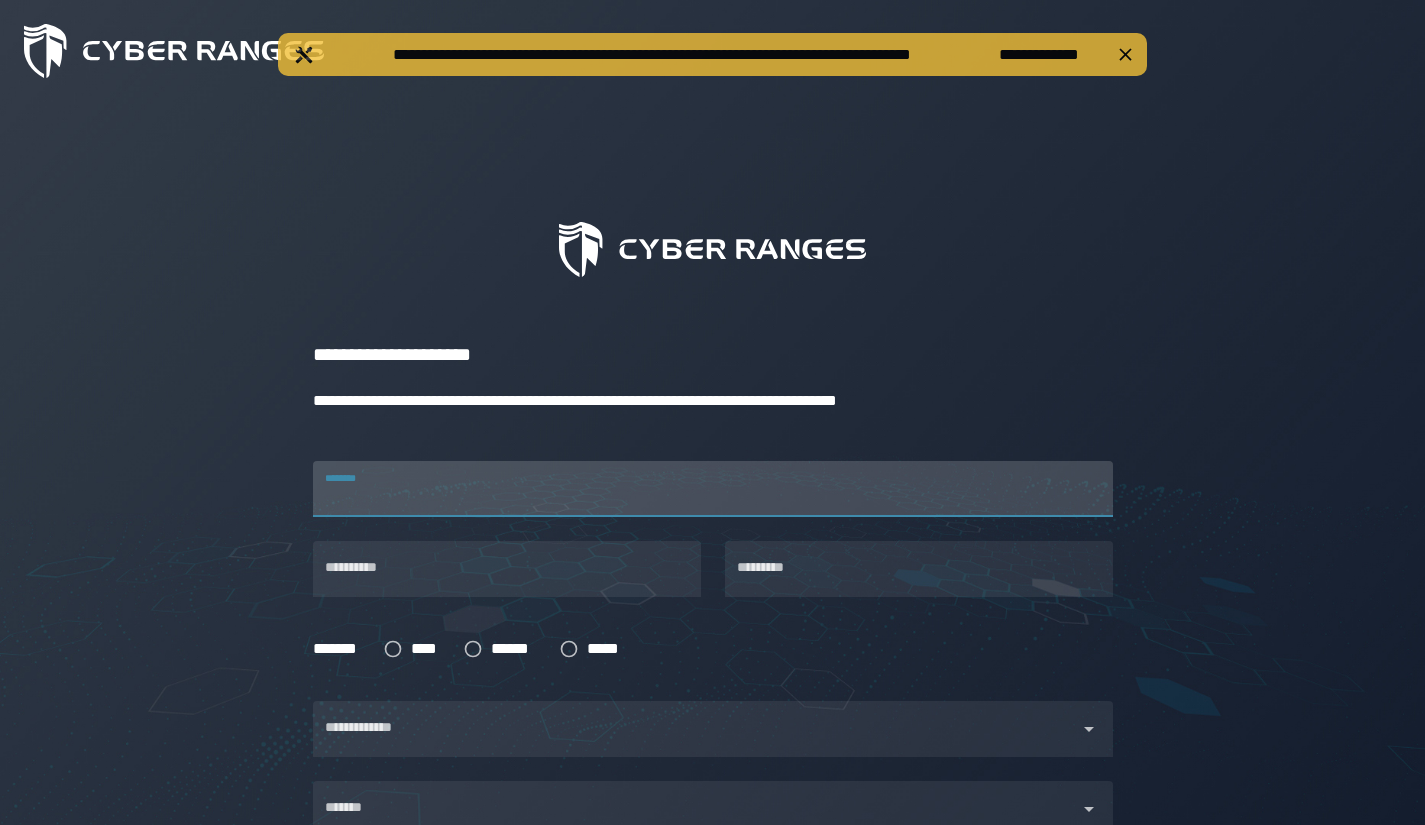 click on "********" at bounding box center [713, 489] 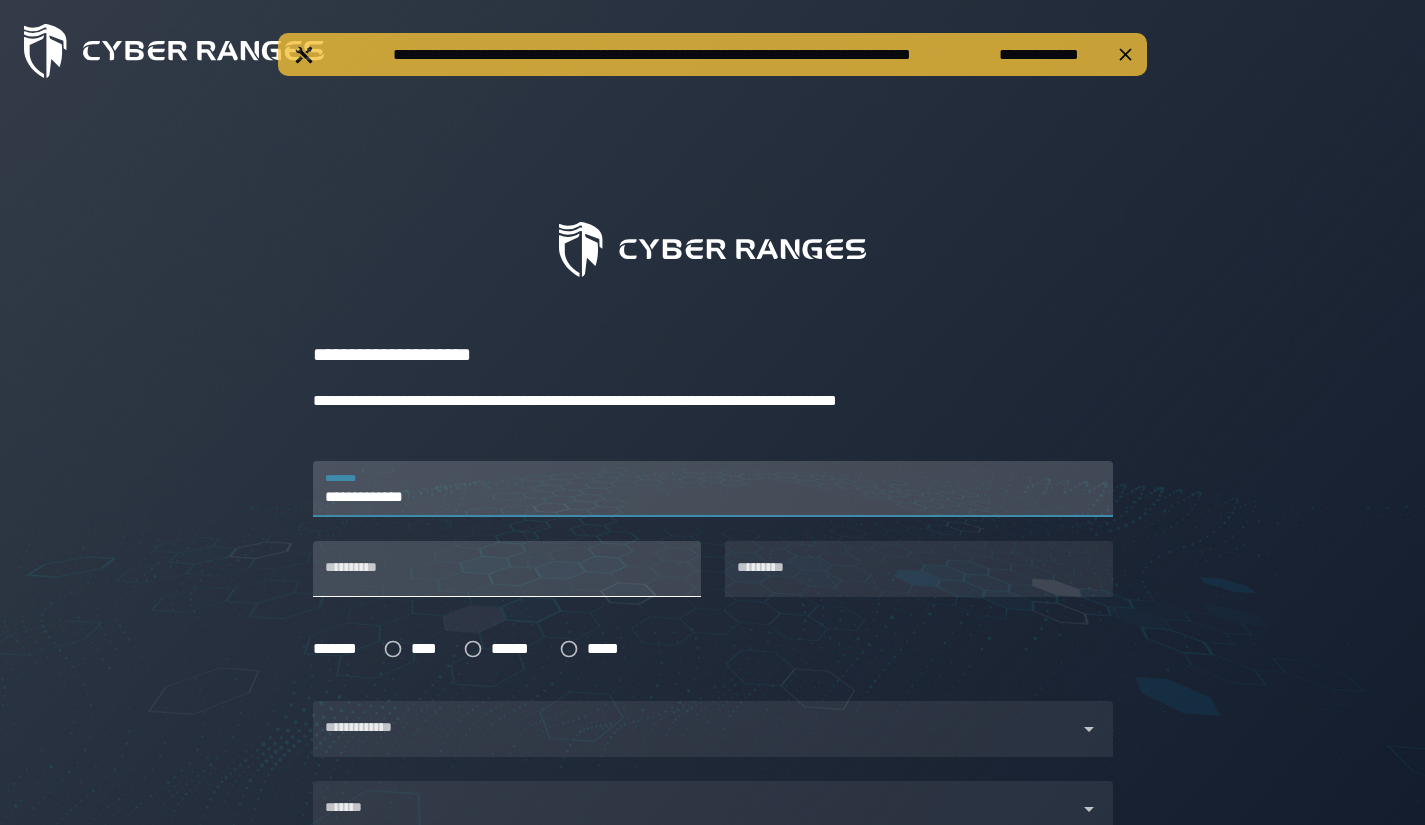 type on "**********" 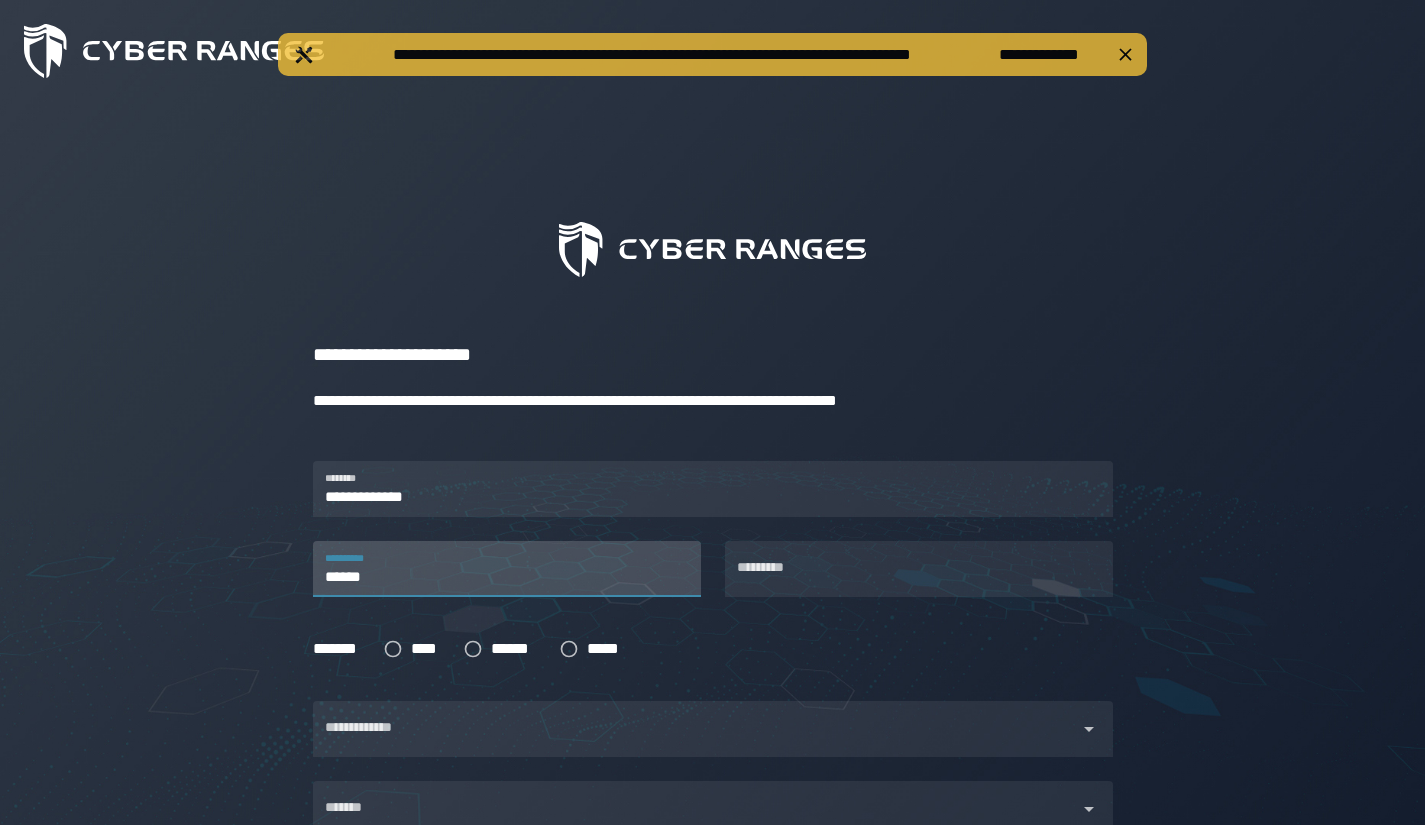 type on "******" 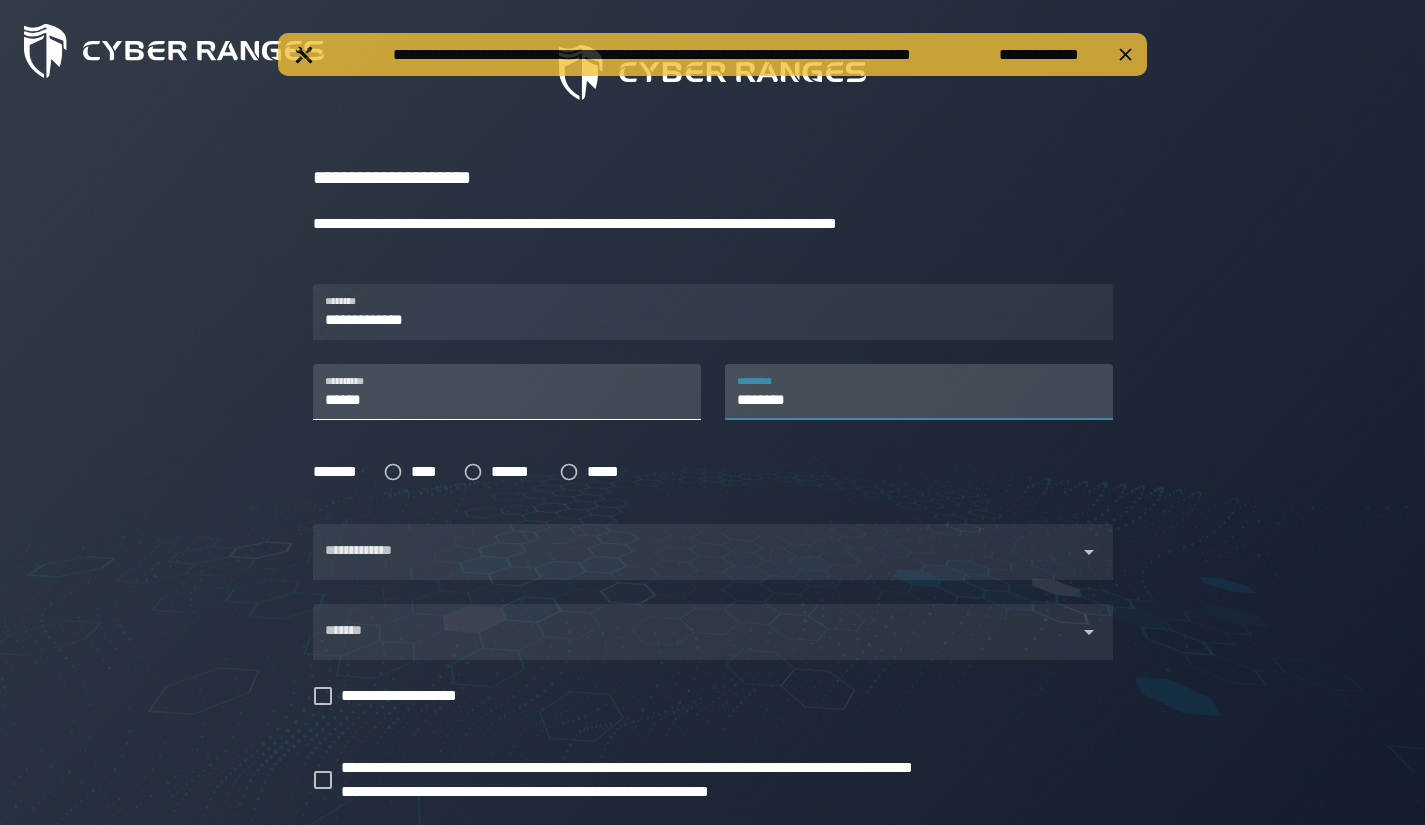 scroll, scrollTop: 191, scrollLeft: 0, axis: vertical 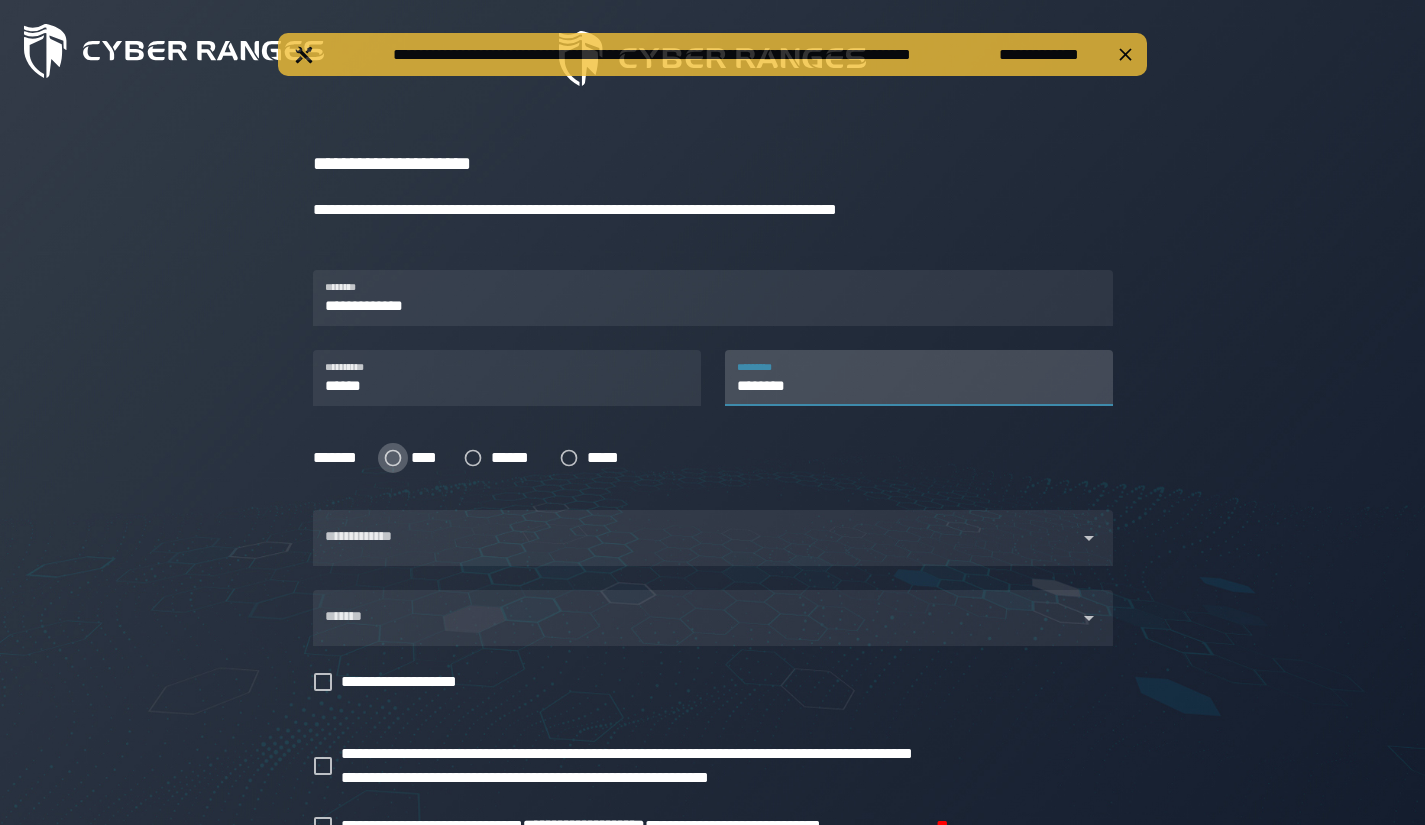 type on "********" 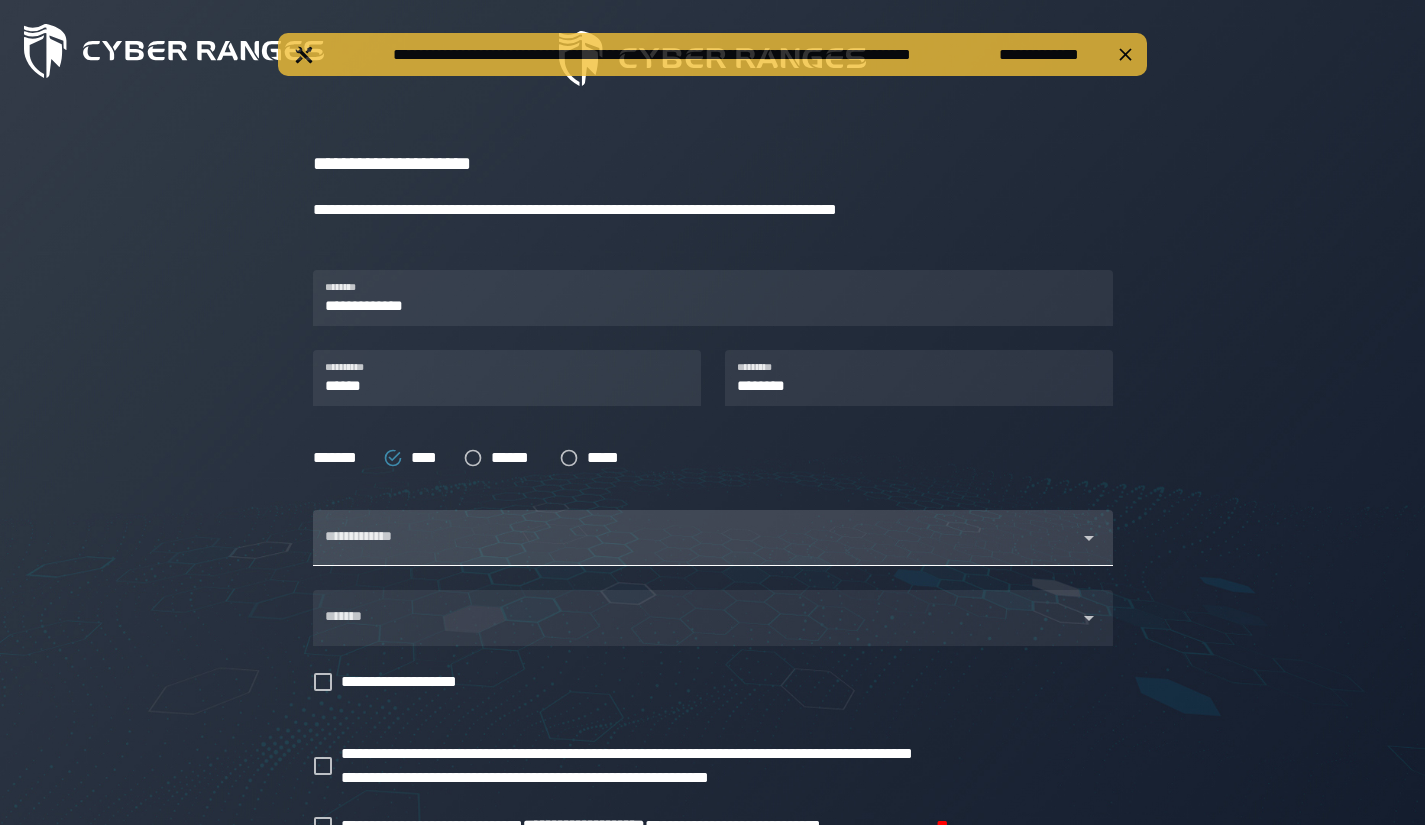 click on "**********" at bounding box center [695, 538] 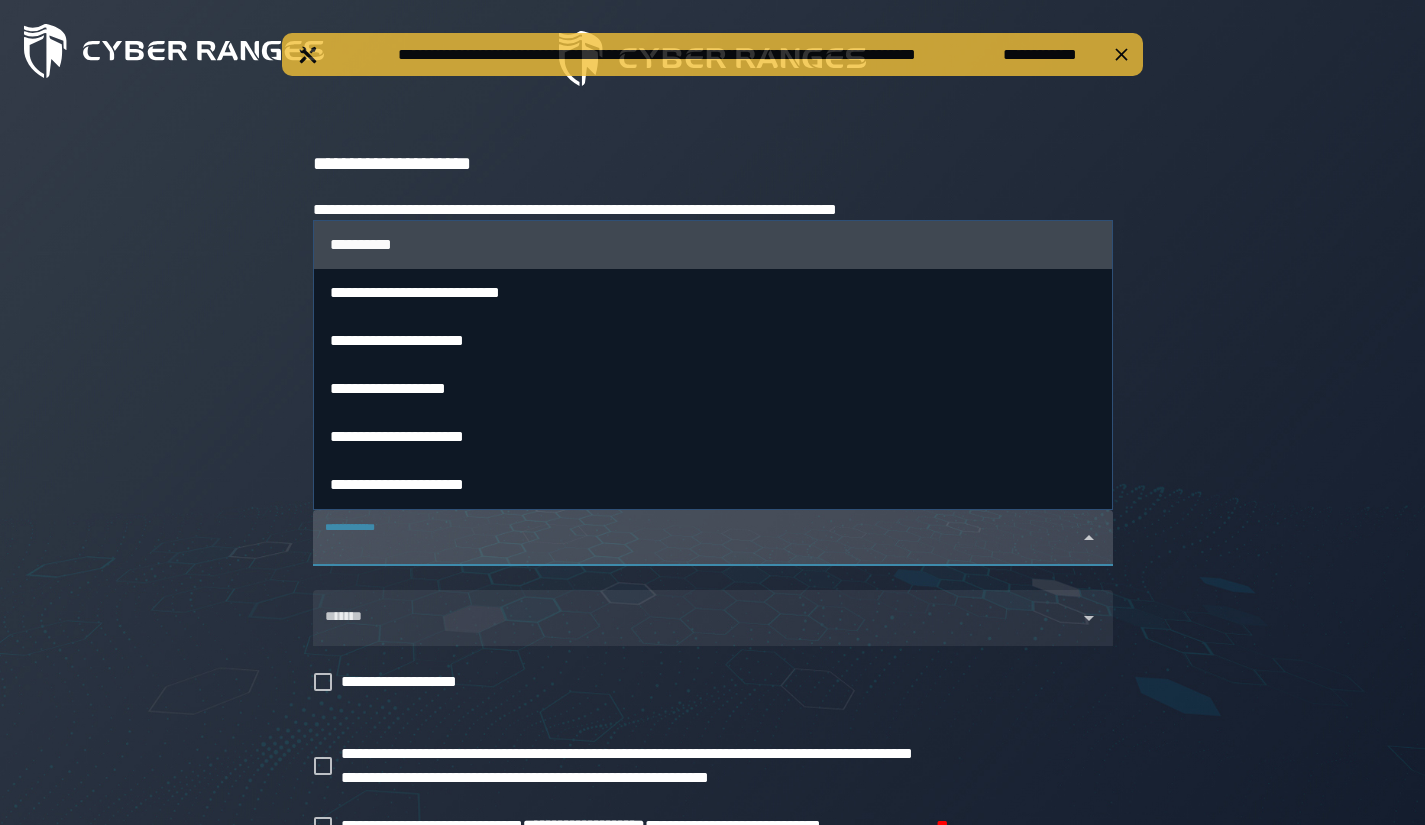 click on "**********" at bounding box center [361, 244] 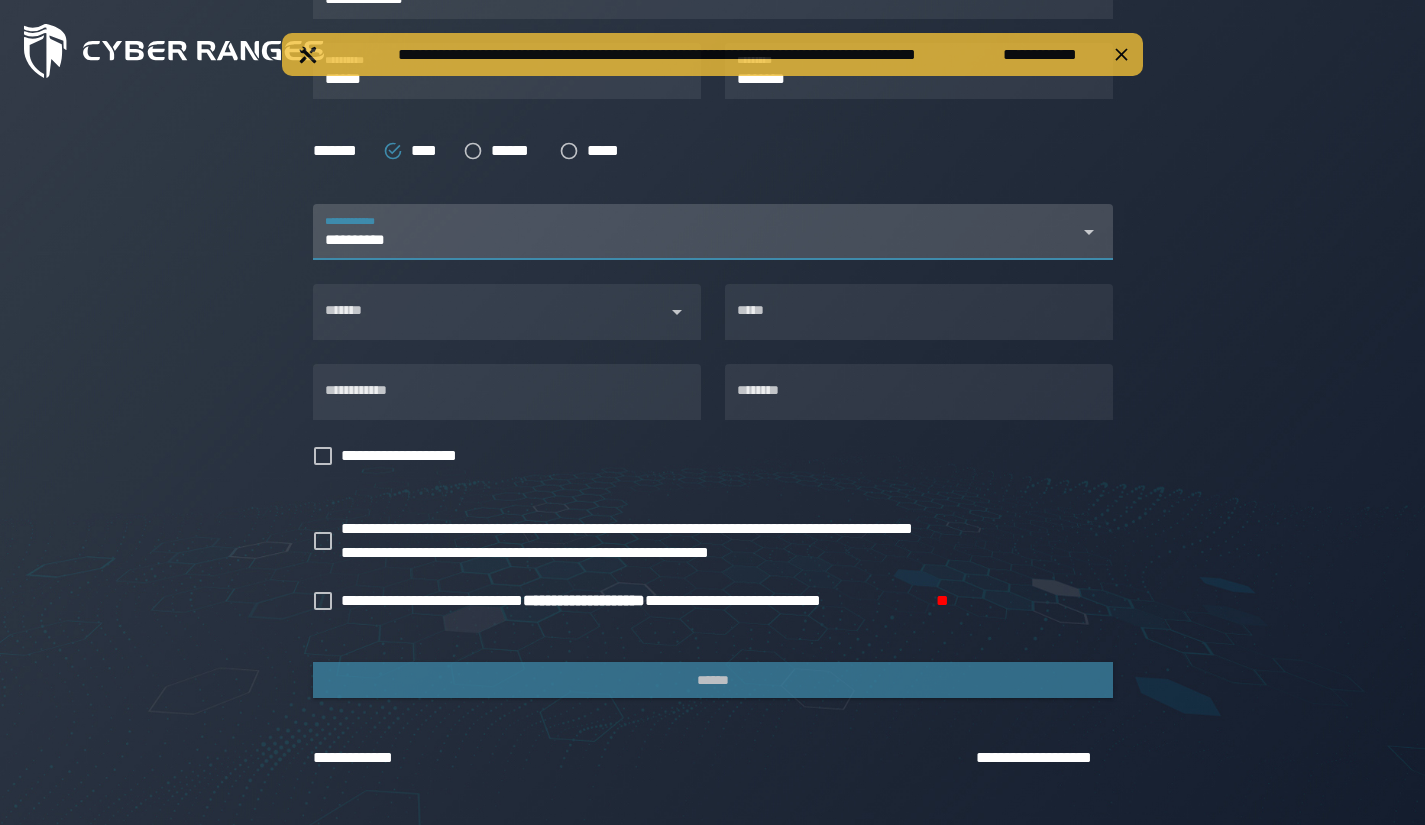 scroll, scrollTop: 501, scrollLeft: 0, axis: vertical 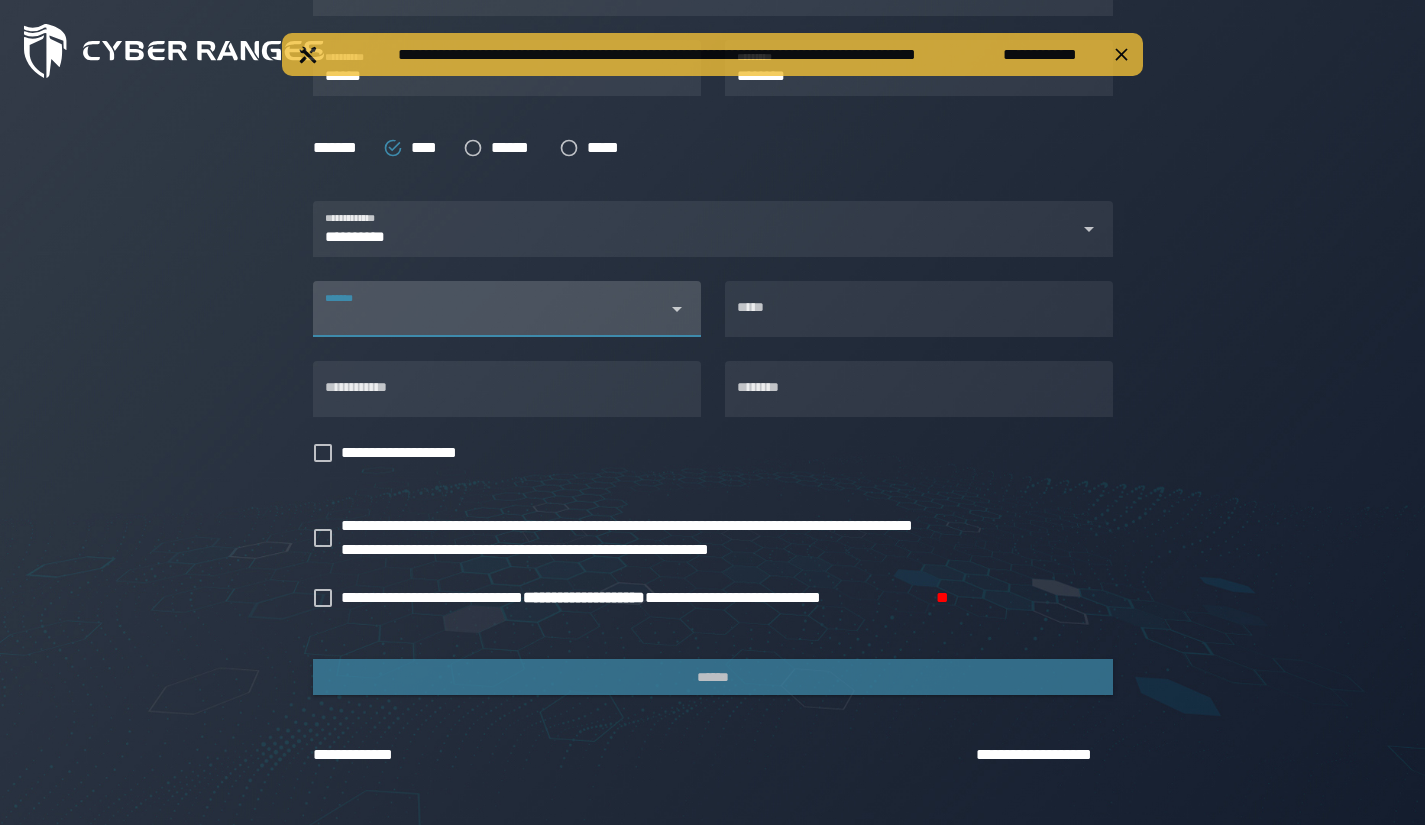 click on "*******" at bounding box center [489, 317] 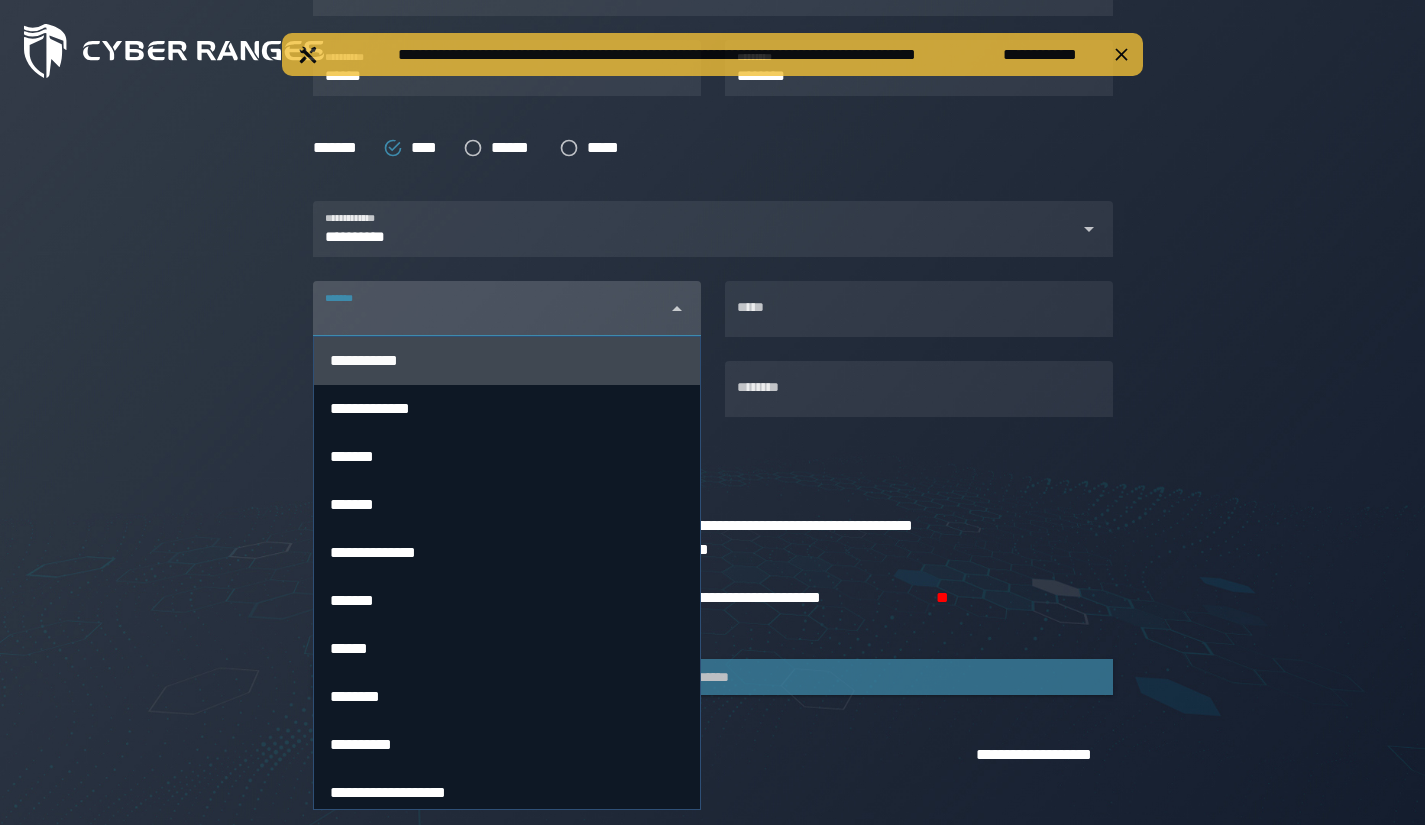 type on "**********" 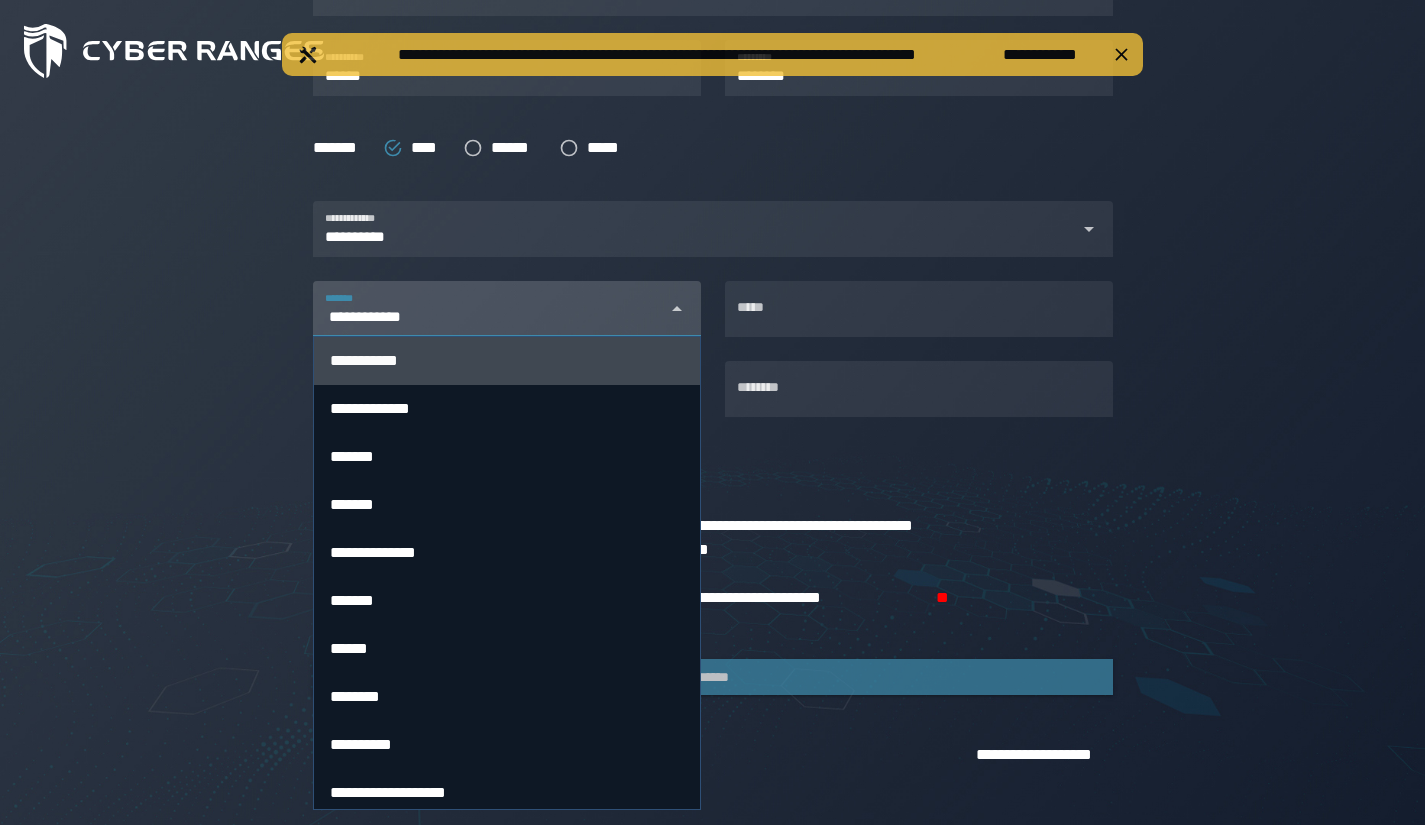 type 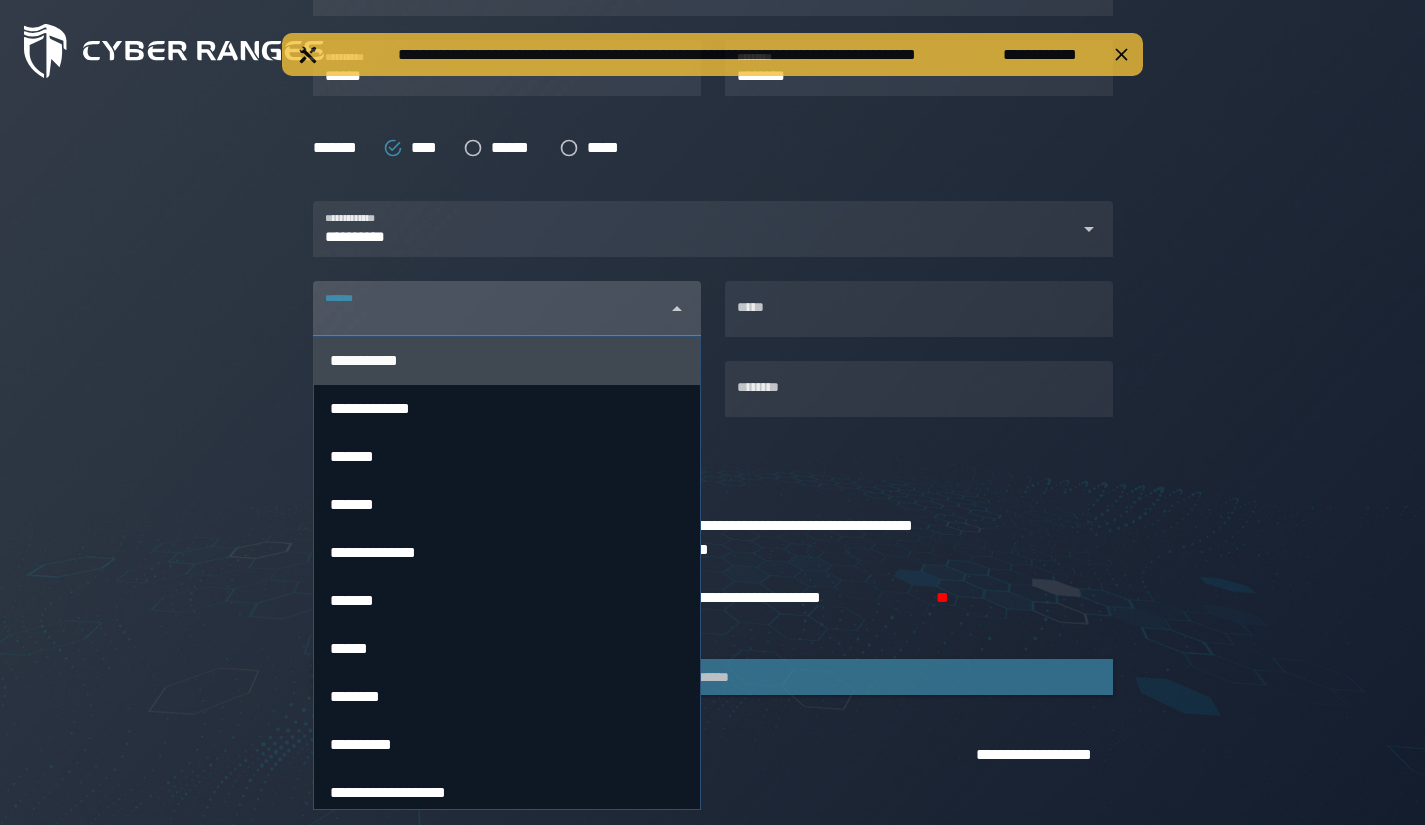 type on "**********" 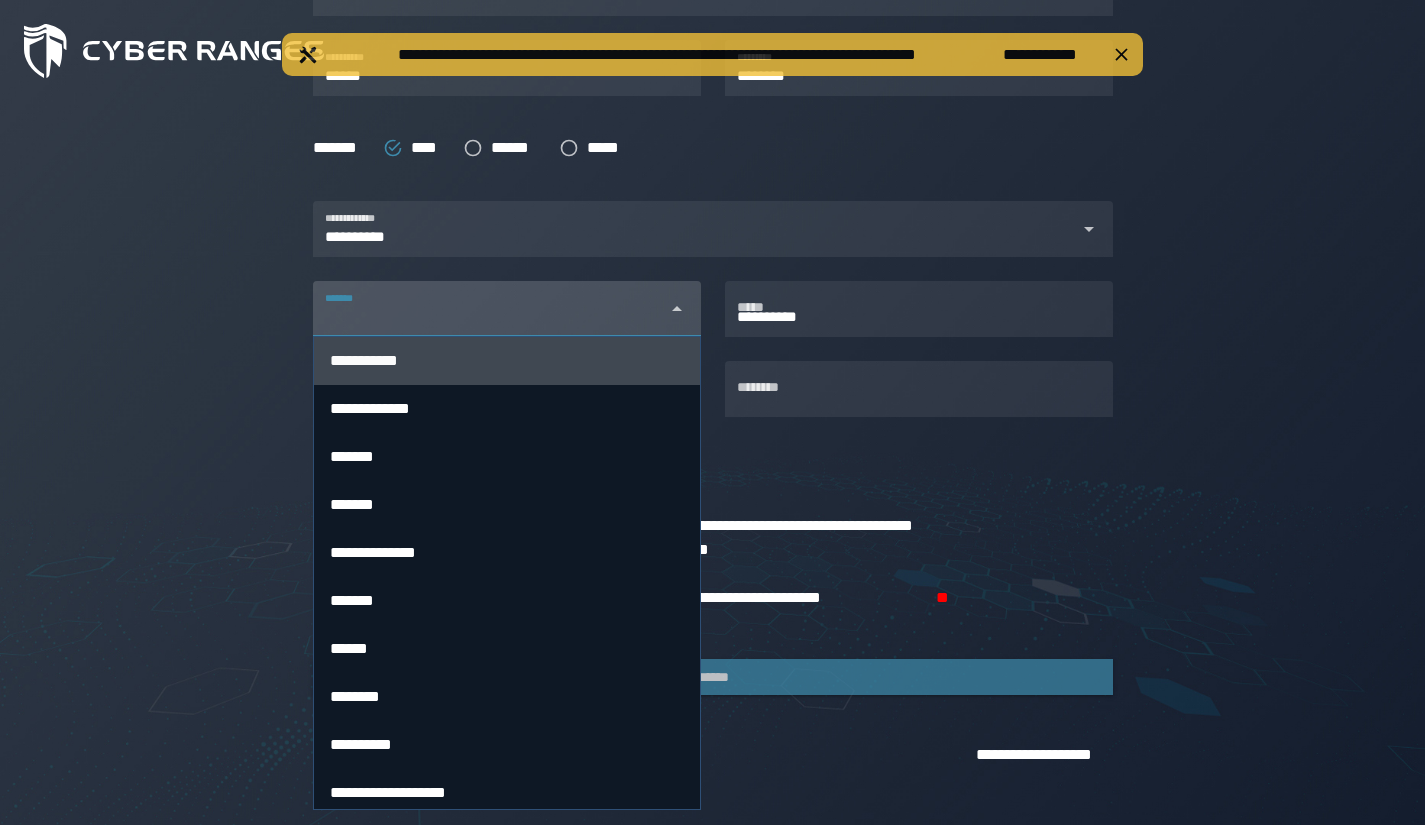 type on "**********" 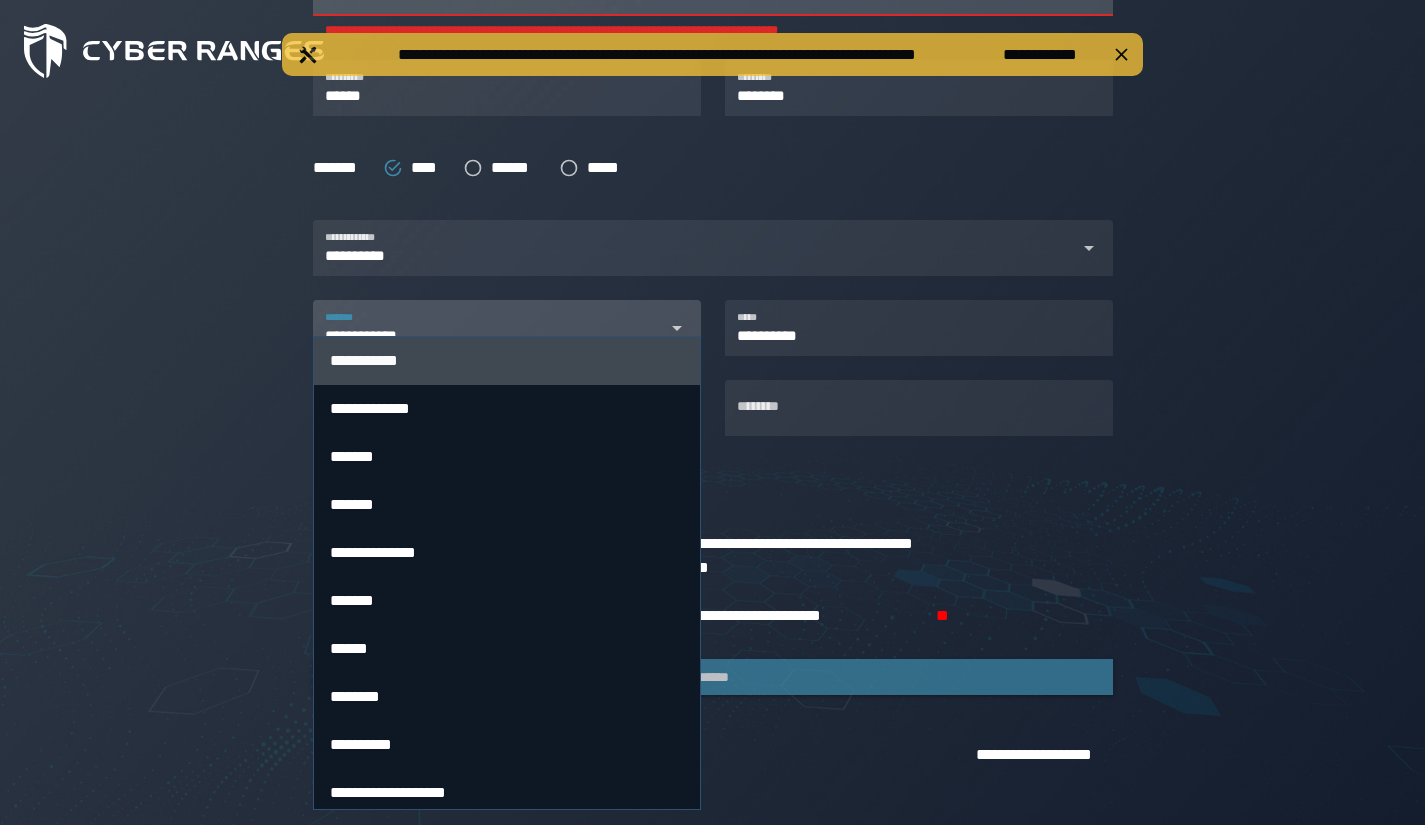 type on "**********" 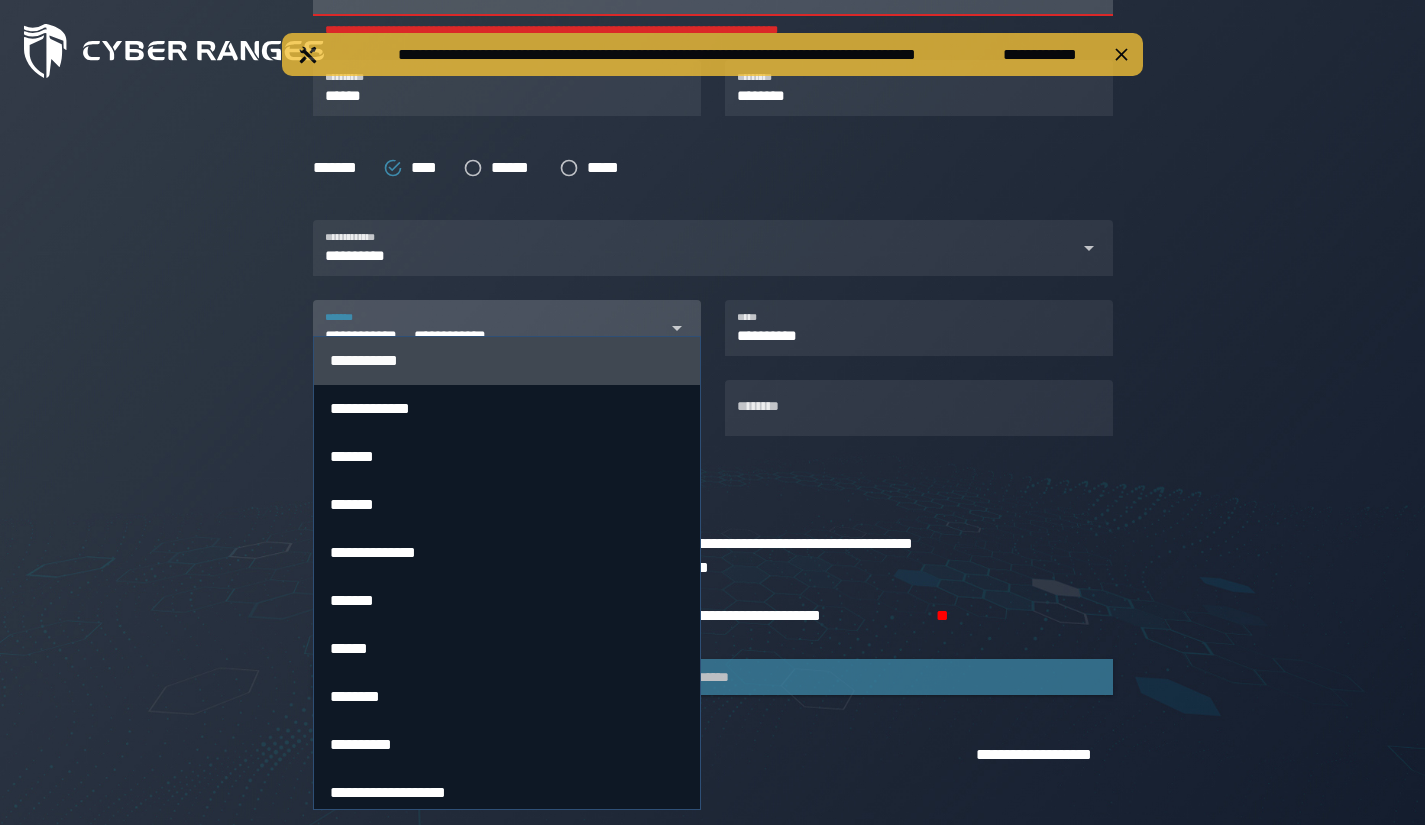 type 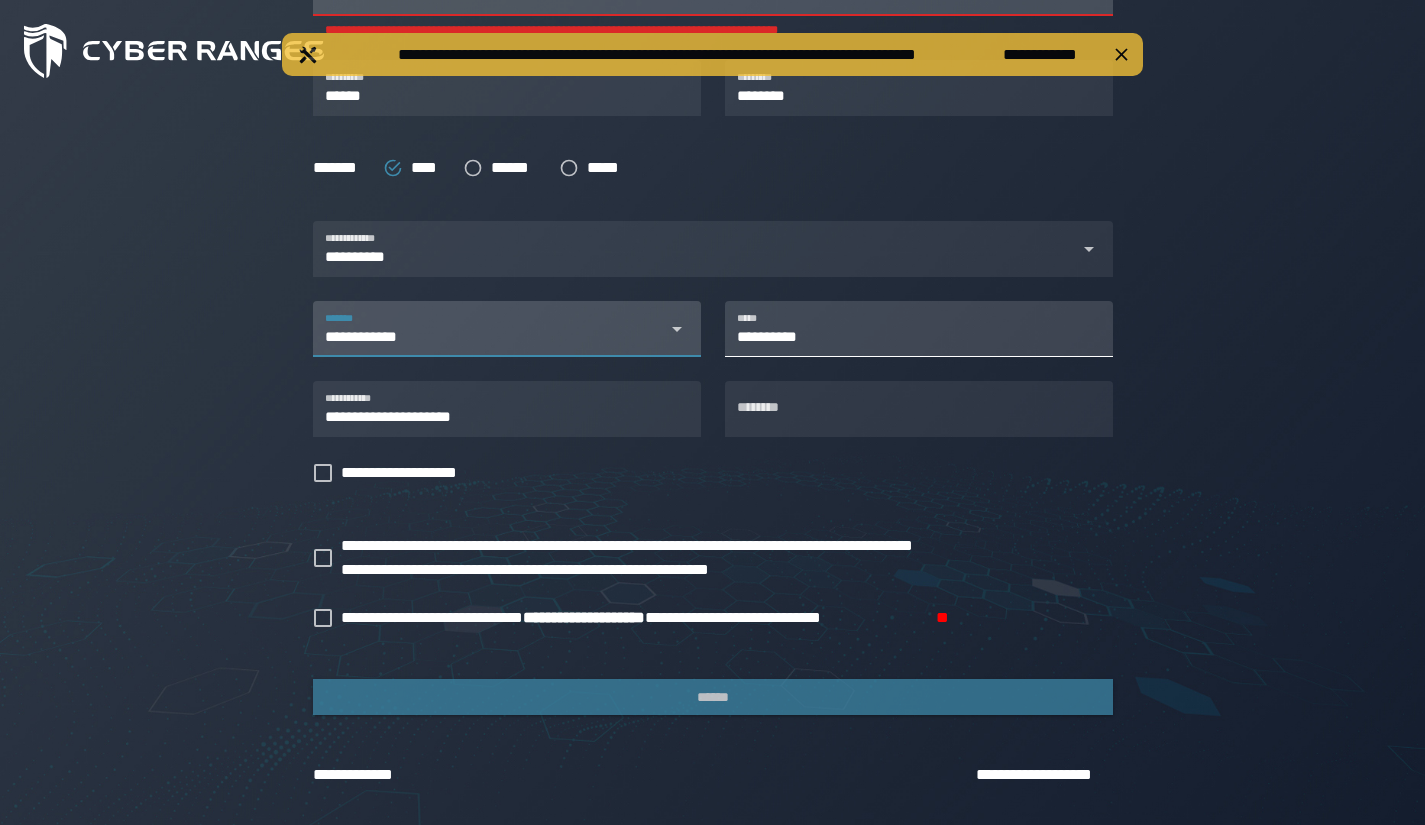 click on "**********" at bounding box center [919, 329] 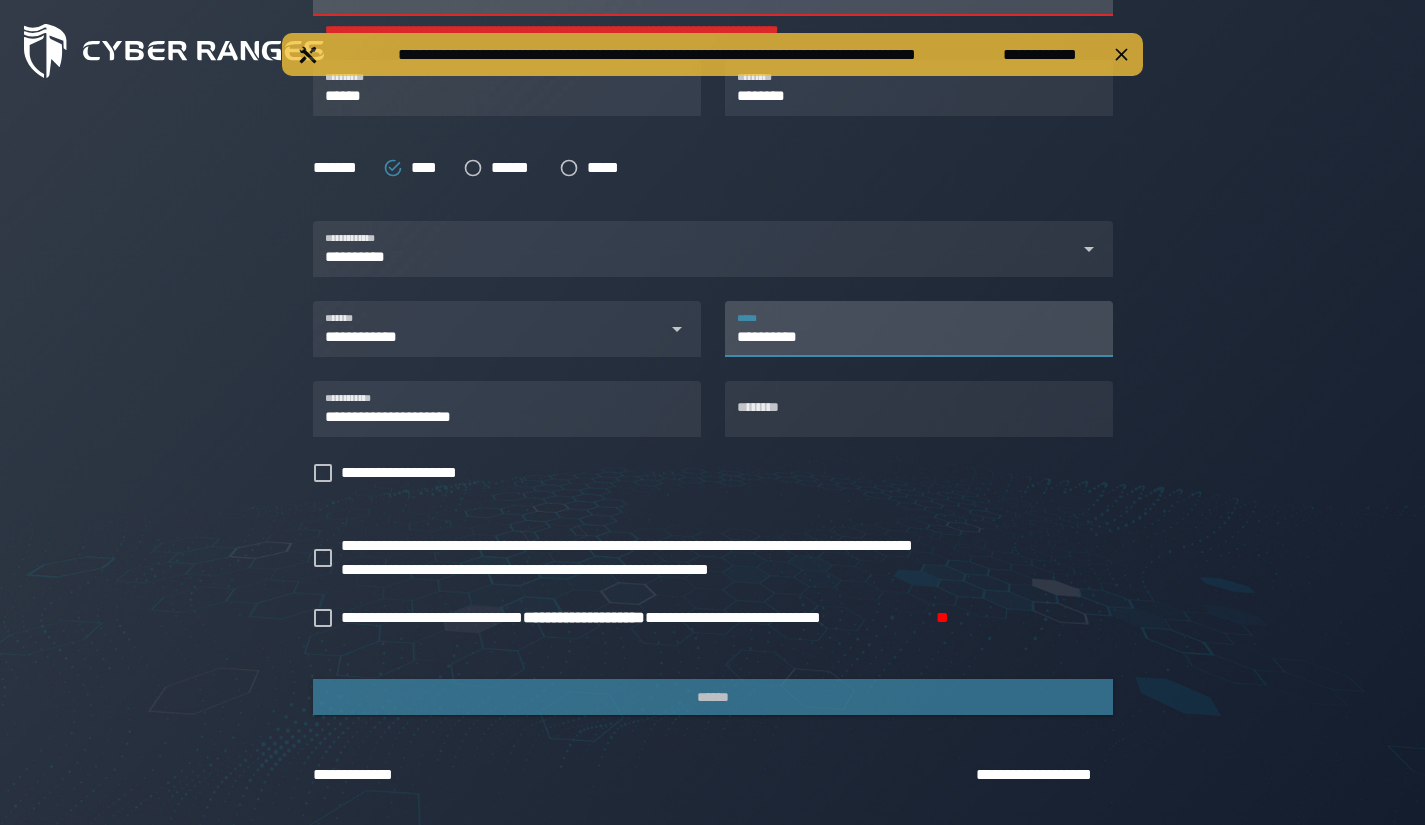click on "**********" at bounding box center (919, 329) 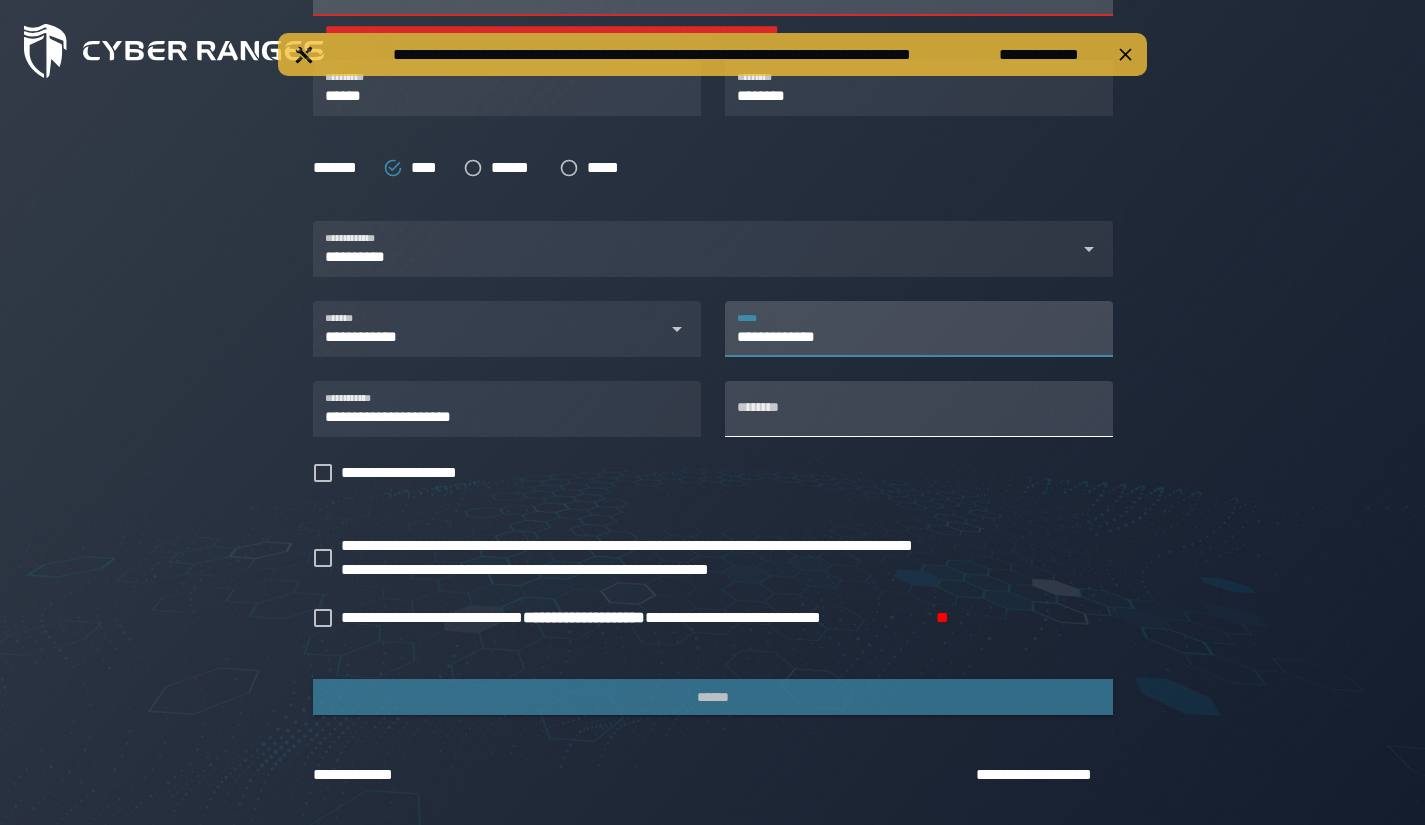 type on "**********" 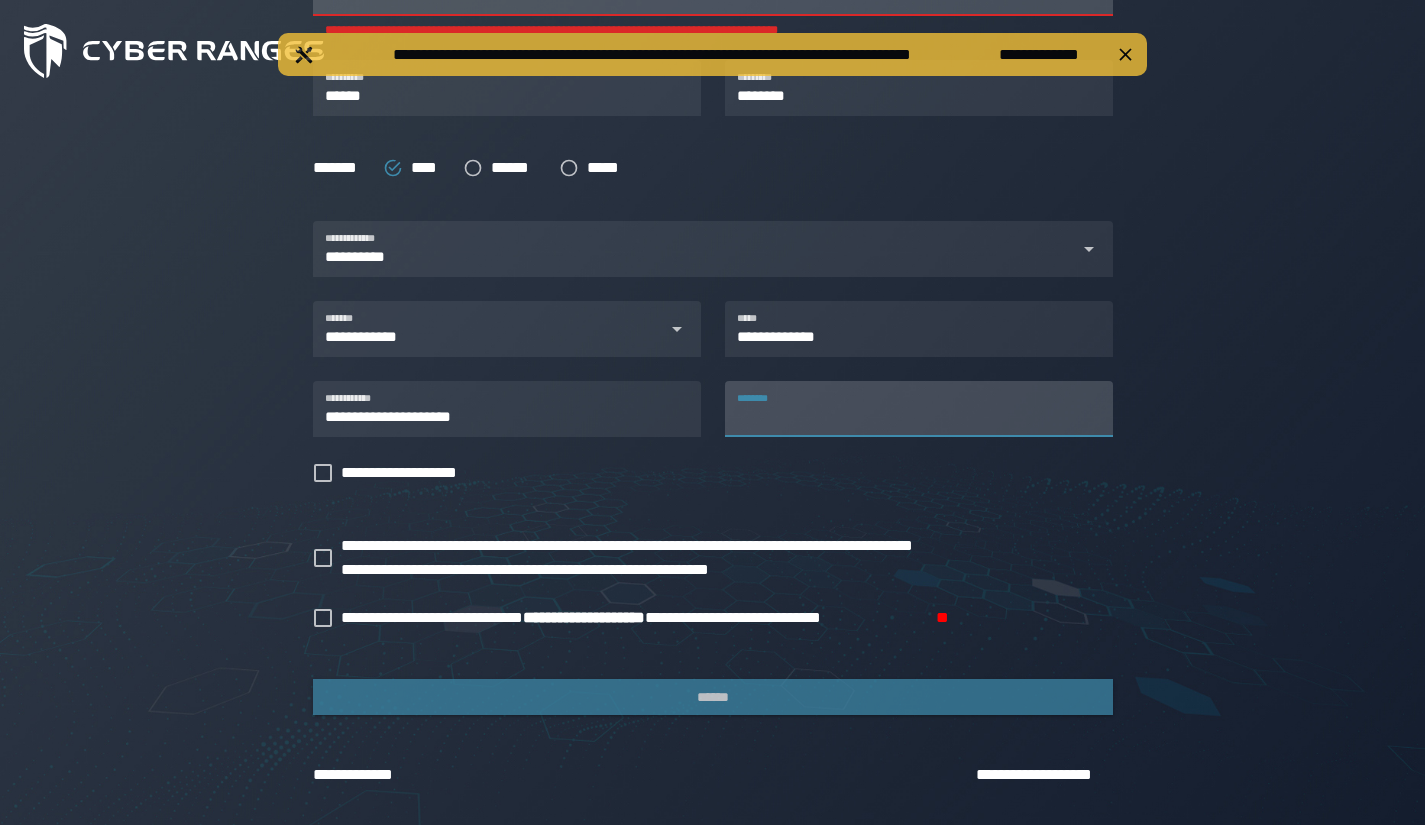 click on "********" at bounding box center [919, 409] 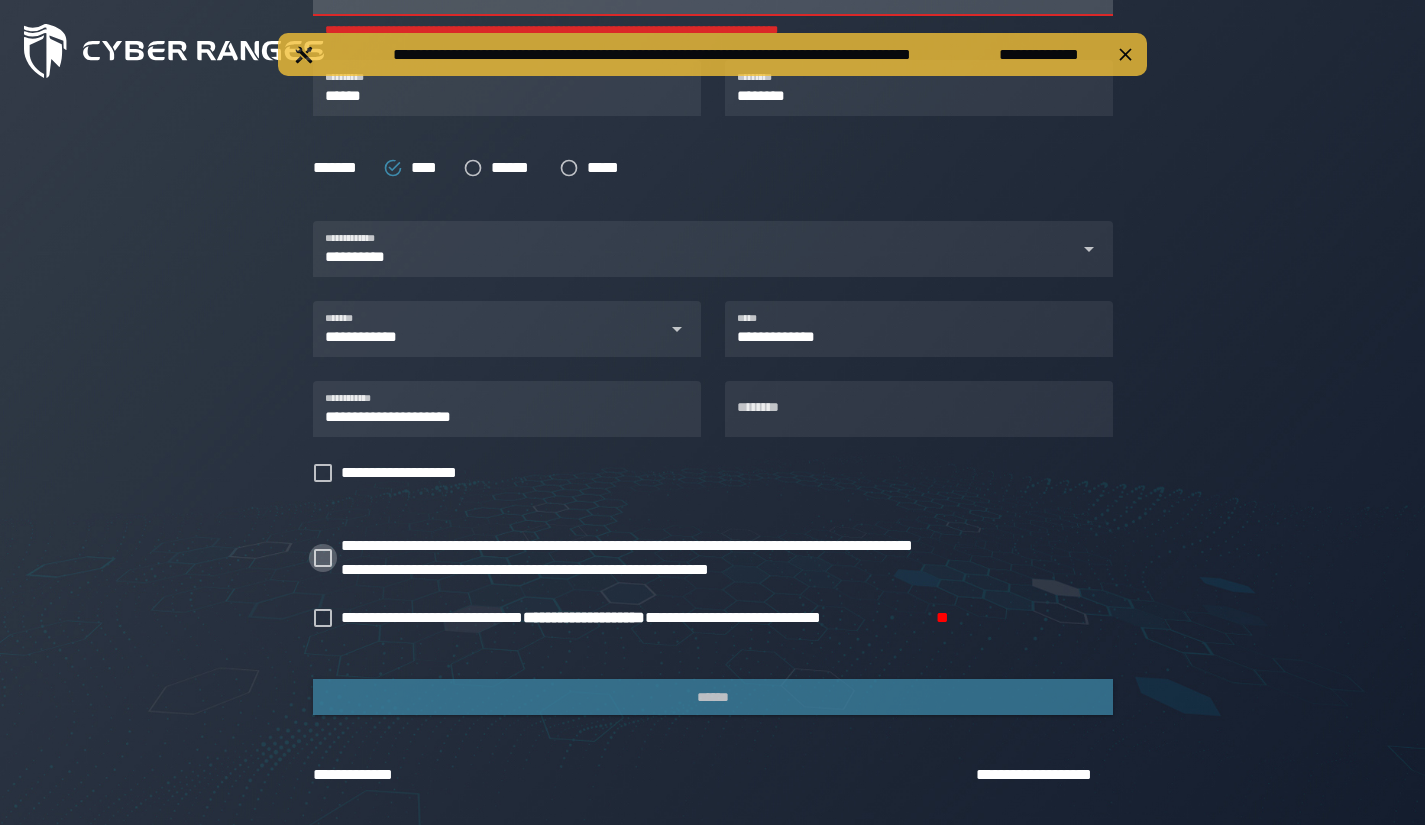 click 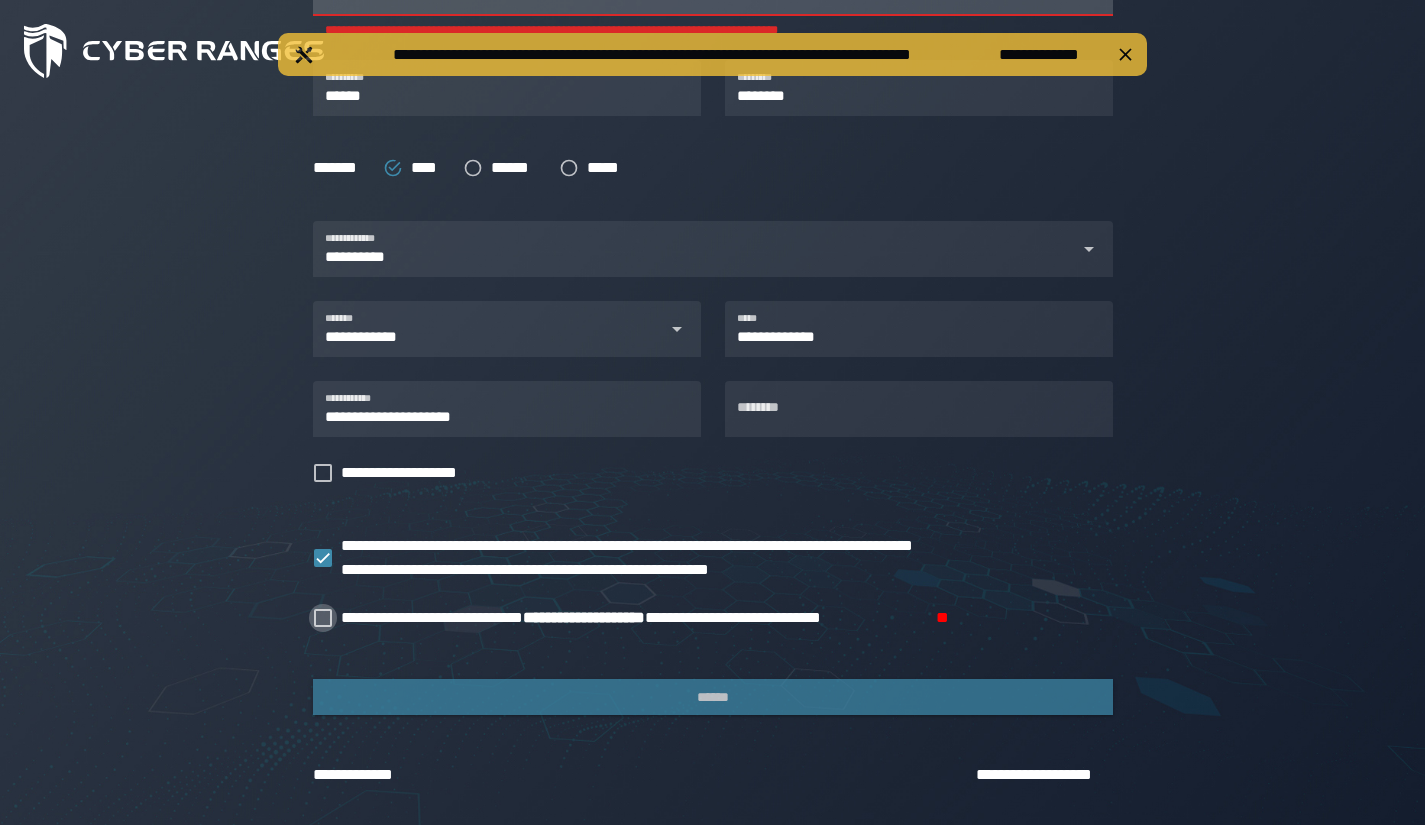 click at bounding box center [323, 618] 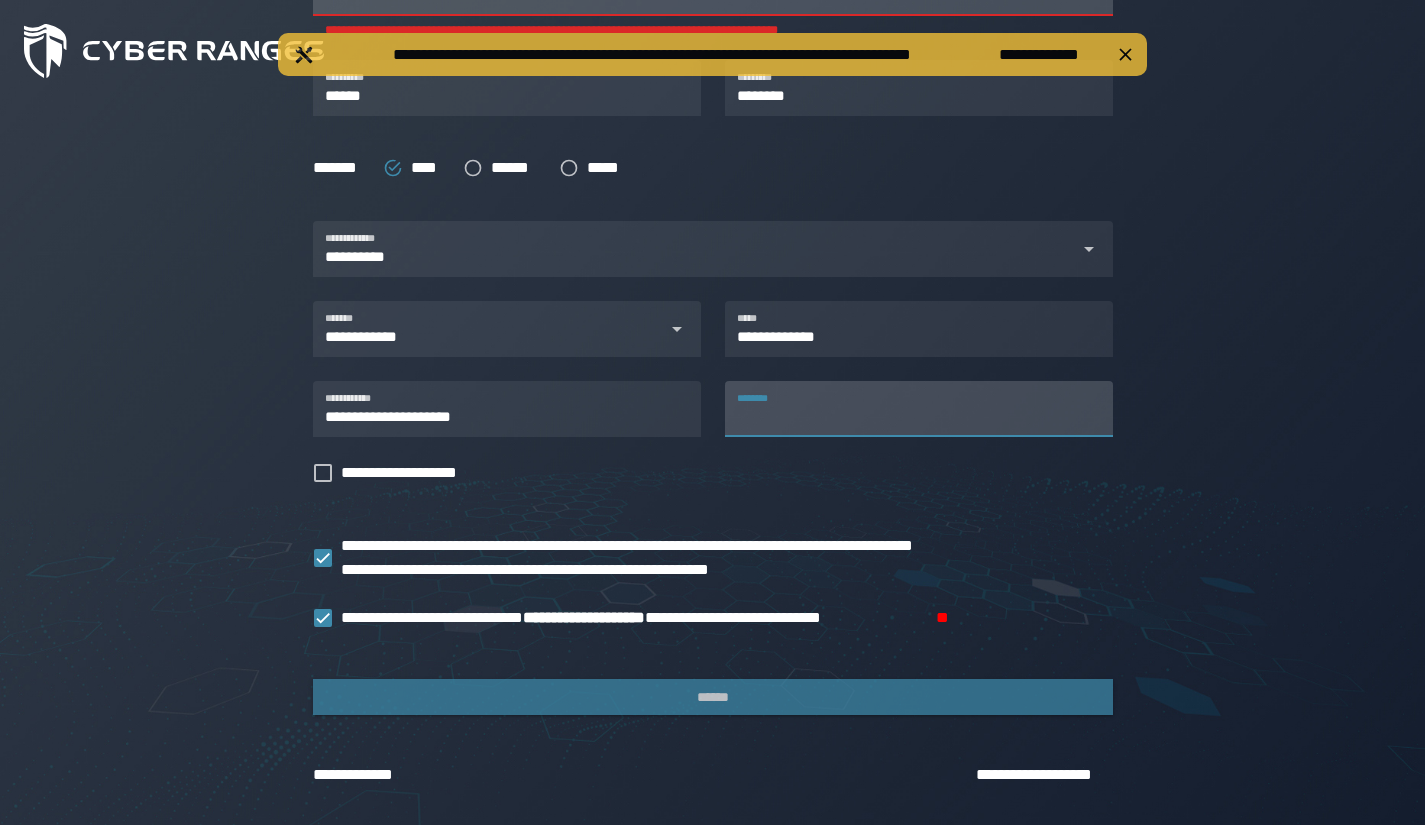 click on "********" at bounding box center [919, 409] 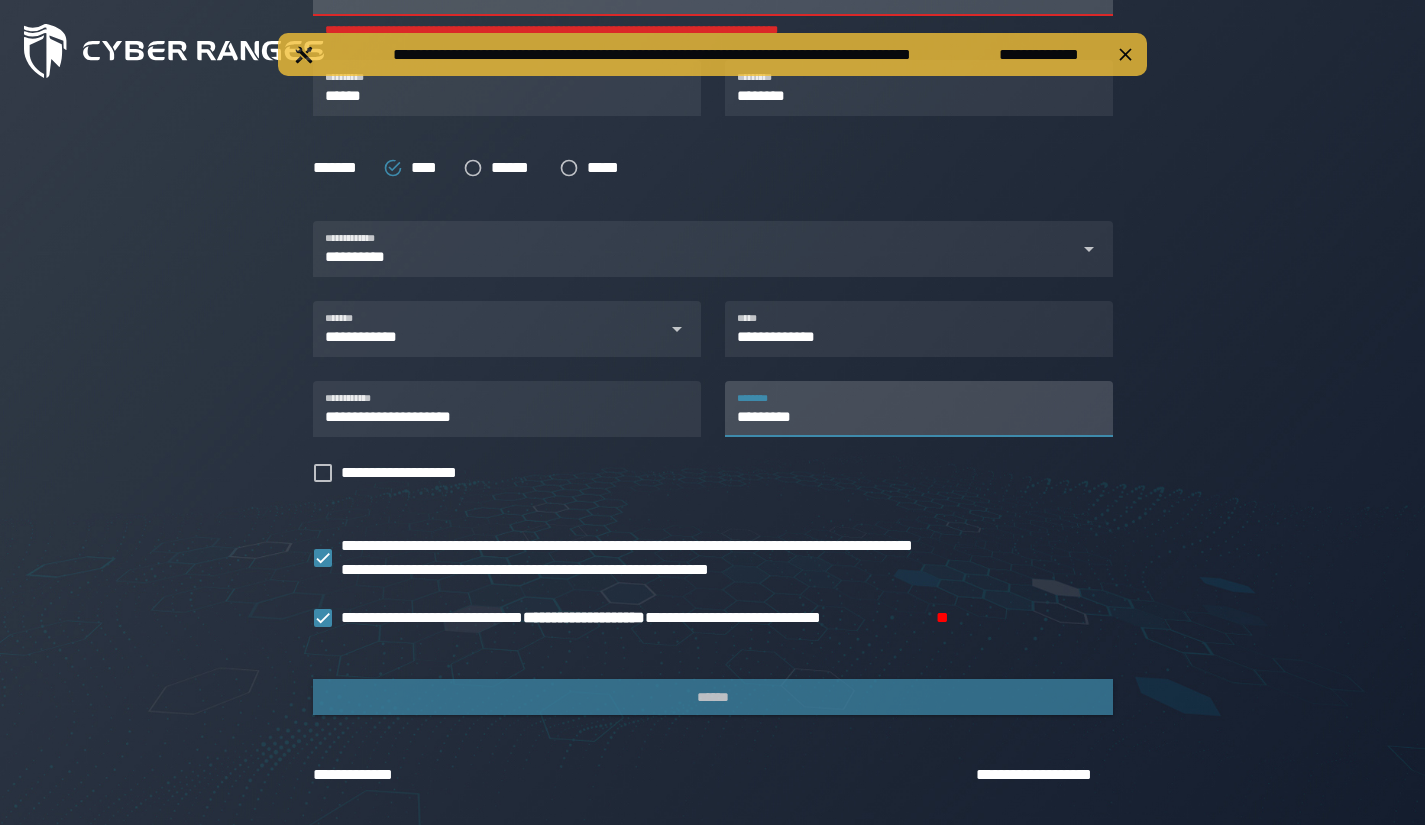 type on "*********" 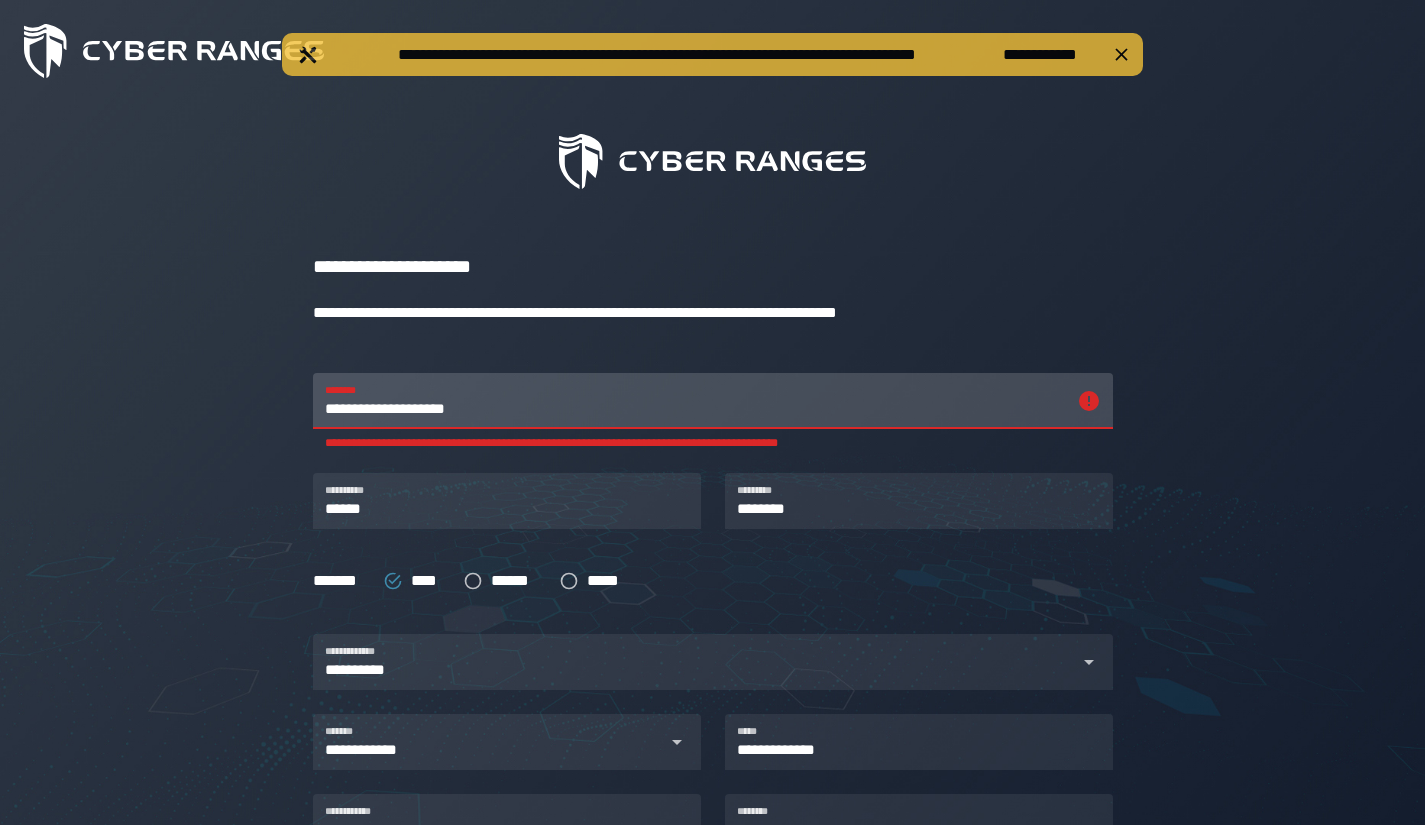 scroll, scrollTop: 85, scrollLeft: 0, axis: vertical 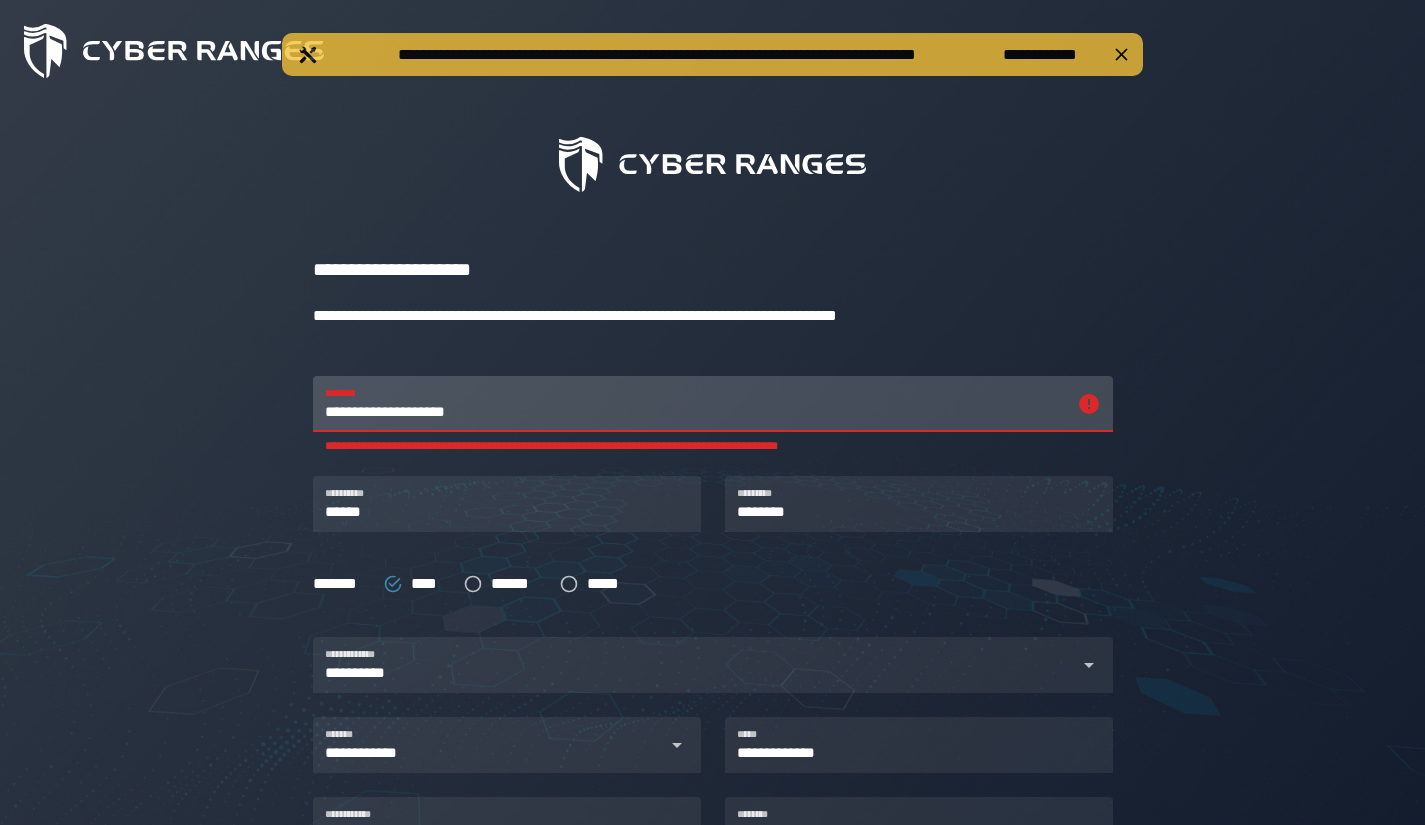 click on "**********" at bounding box center [695, 404] 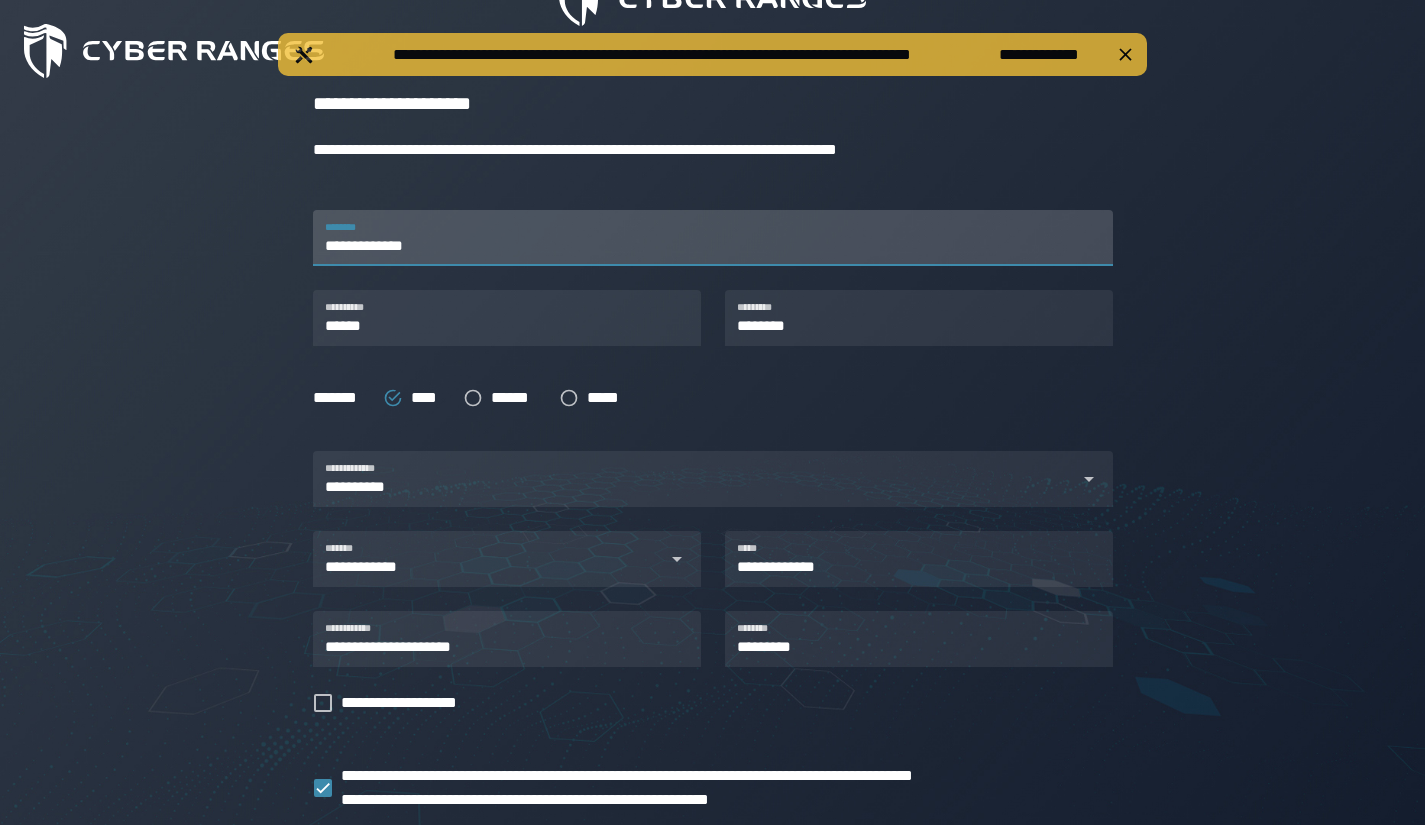 scroll, scrollTop: 284, scrollLeft: 0, axis: vertical 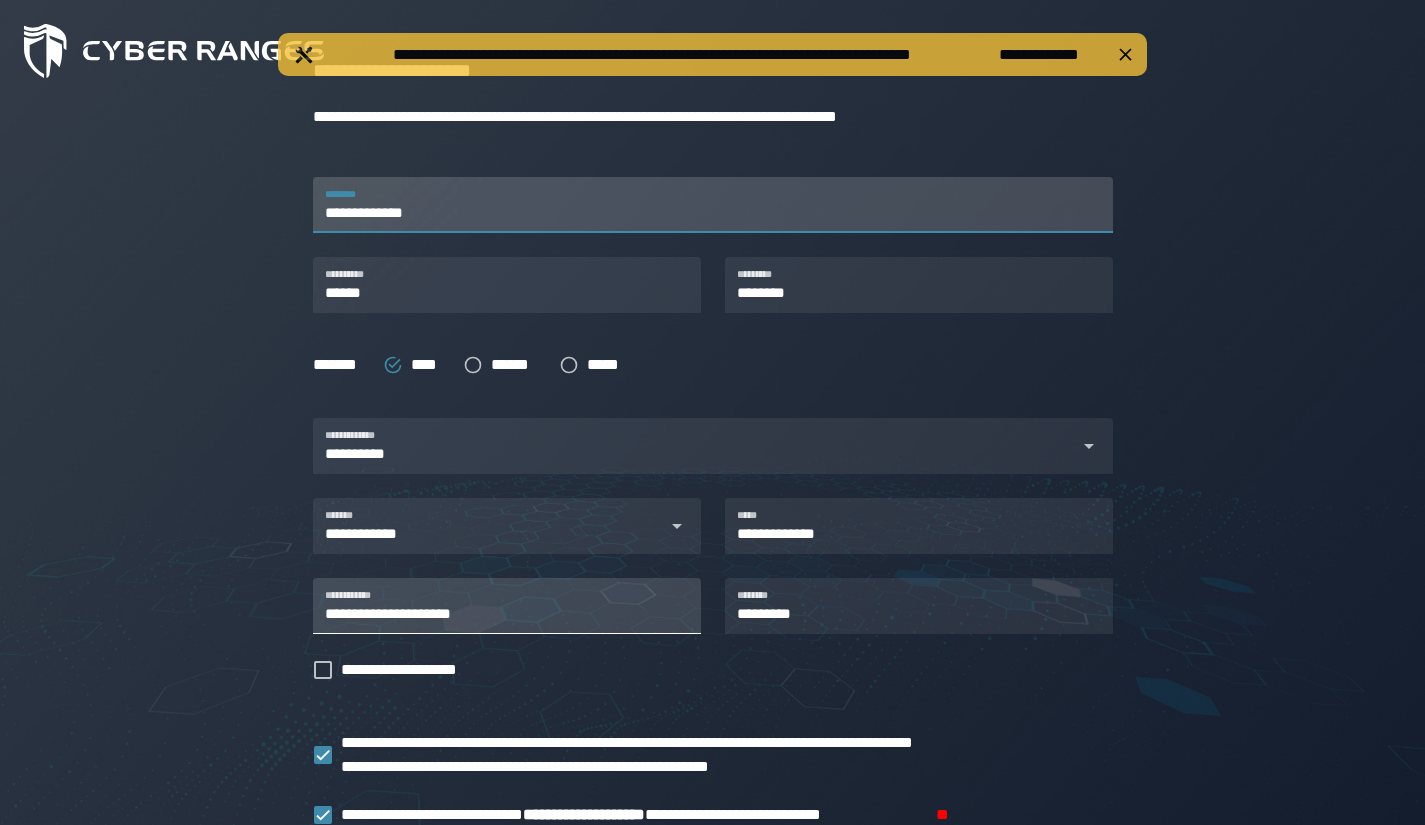 type on "**********" 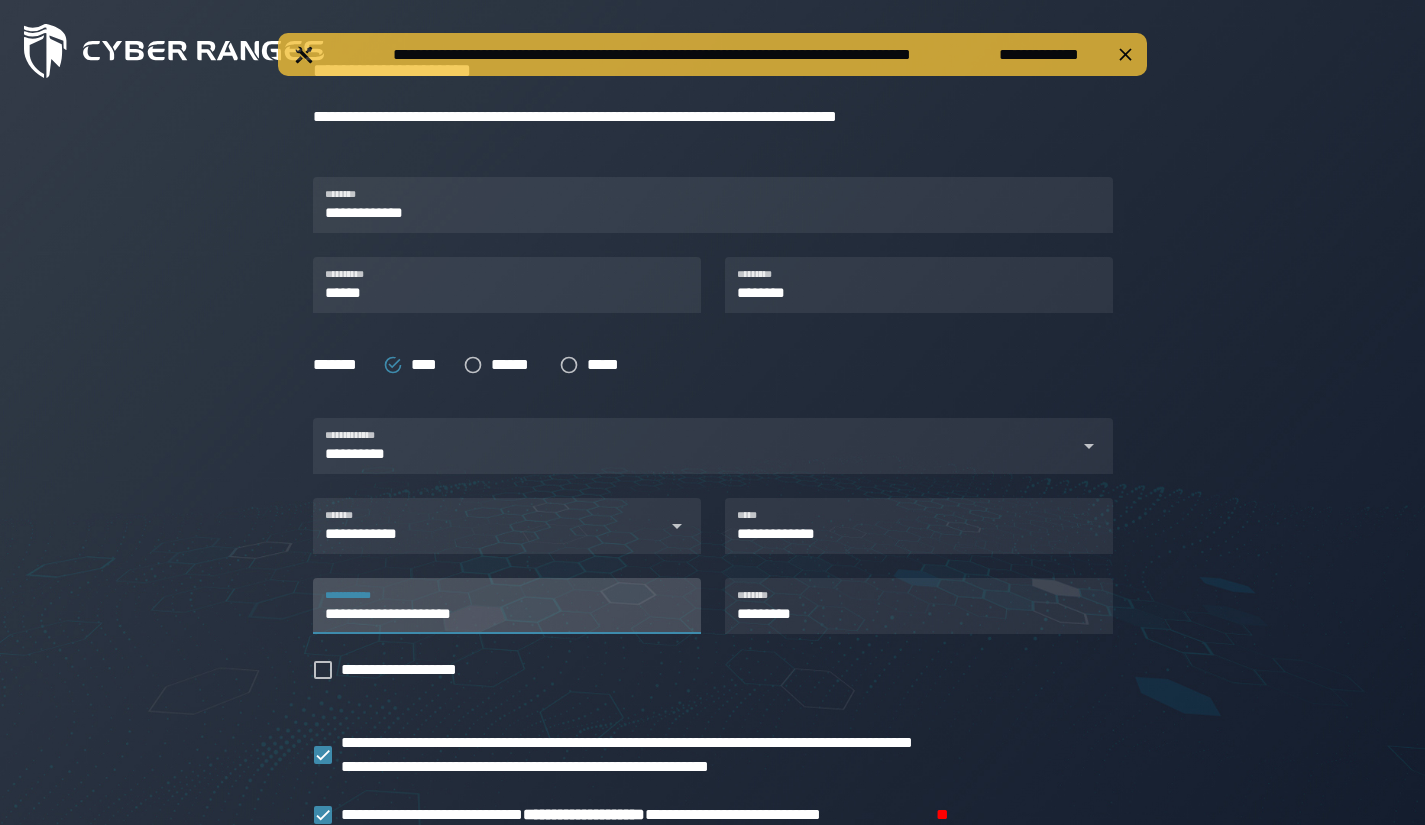 click on "**********" at bounding box center (507, 606) 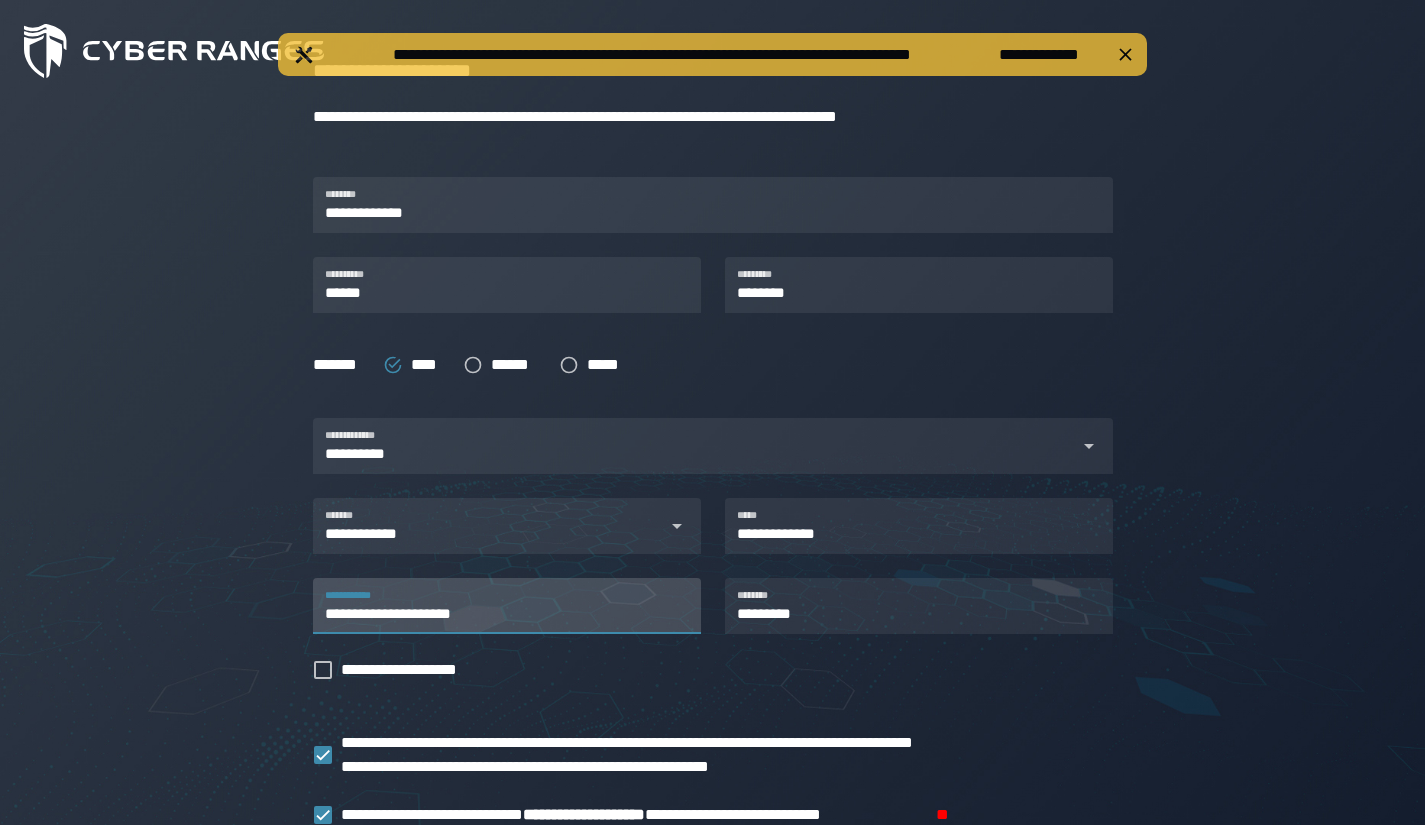 click on "[FIRST] [LAST] [STREET_NAME] [CITY] [STATE] [POSTAL_CODE] [COUNTRY] [PHONE] [EMAIL] [DATE] [TIME] [SSN] [PASSPORT] [DRIVER_LICENSE] [CREDIT_CARD] [ADDRESS] [COORDINATES] [BIRTH_DATE] [AGE] [PERSONAL_INFO]" 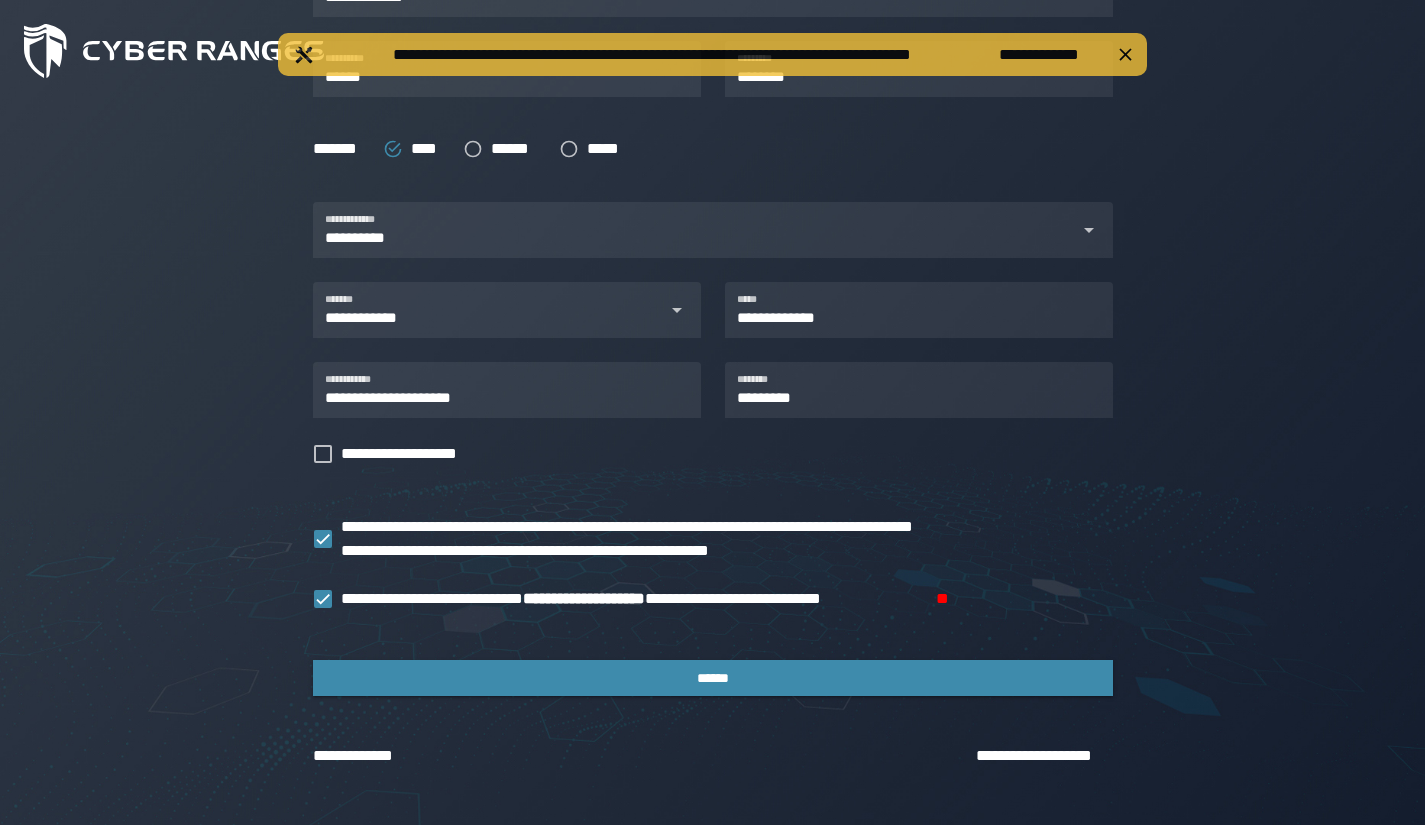 scroll, scrollTop: 506, scrollLeft: 0, axis: vertical 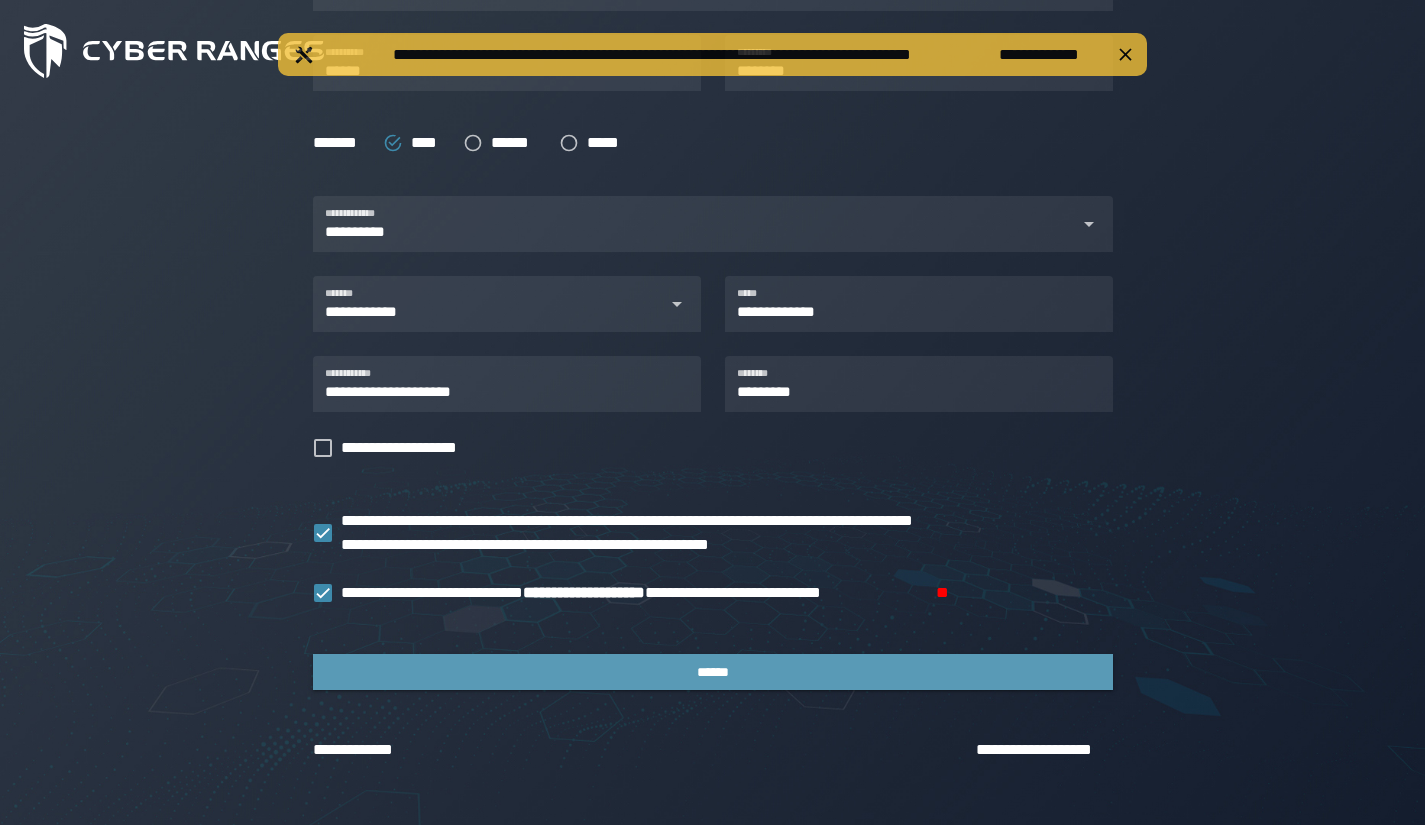 click on "******" at bounding box center [713, 672] 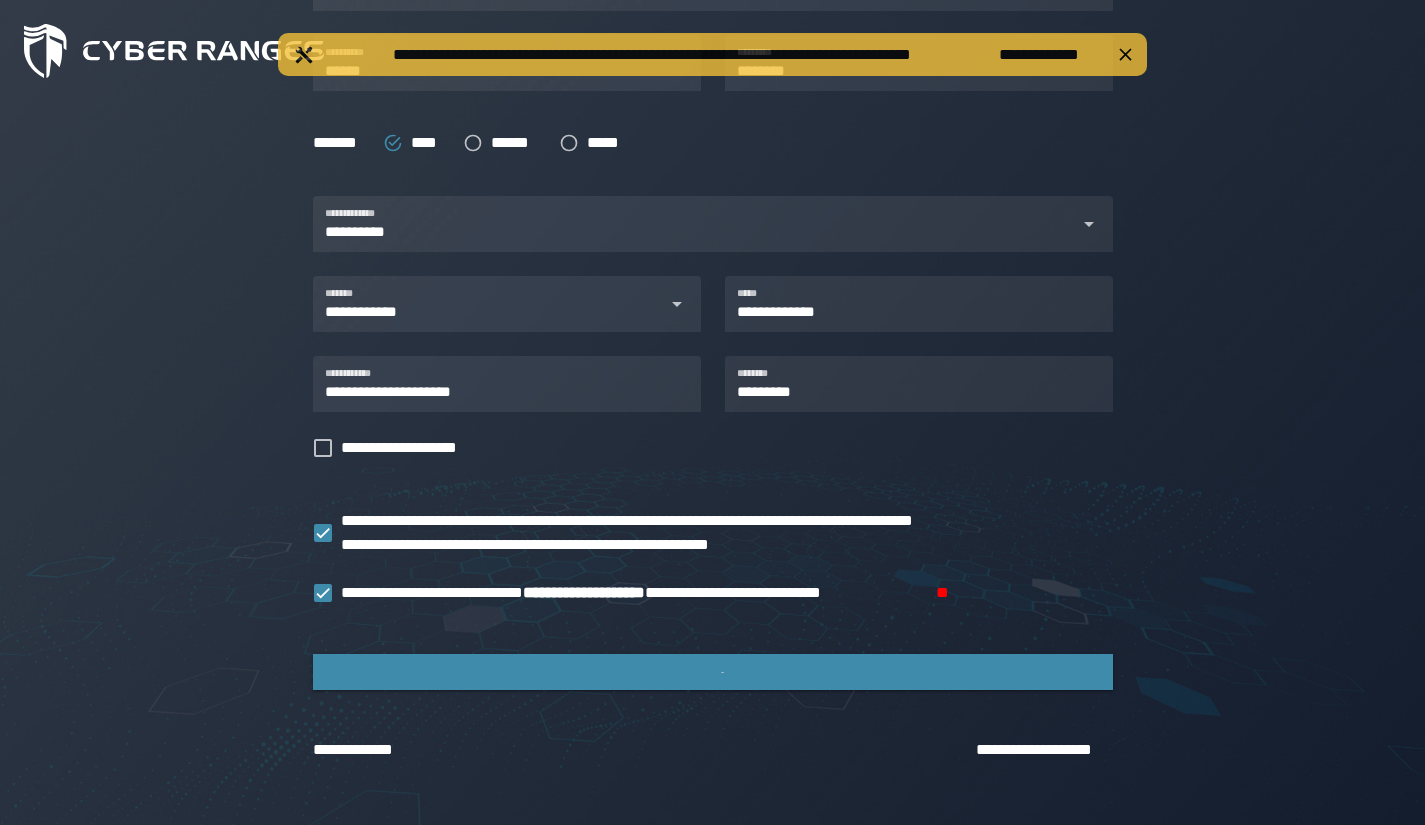 scroll, scrollTop: 0, scrollLeft: 0, axis: both 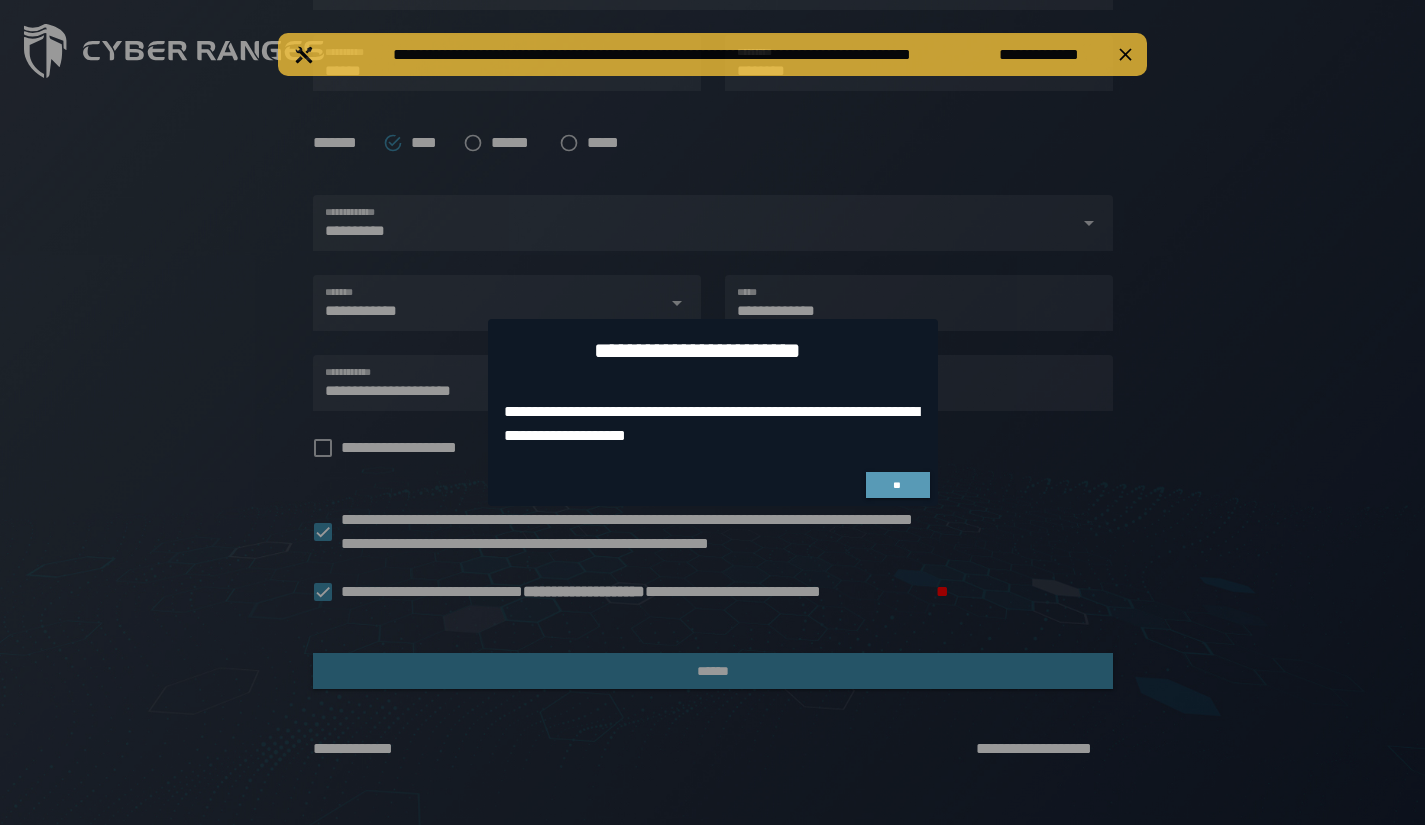 click on "**" at bounding box center (897, 485) 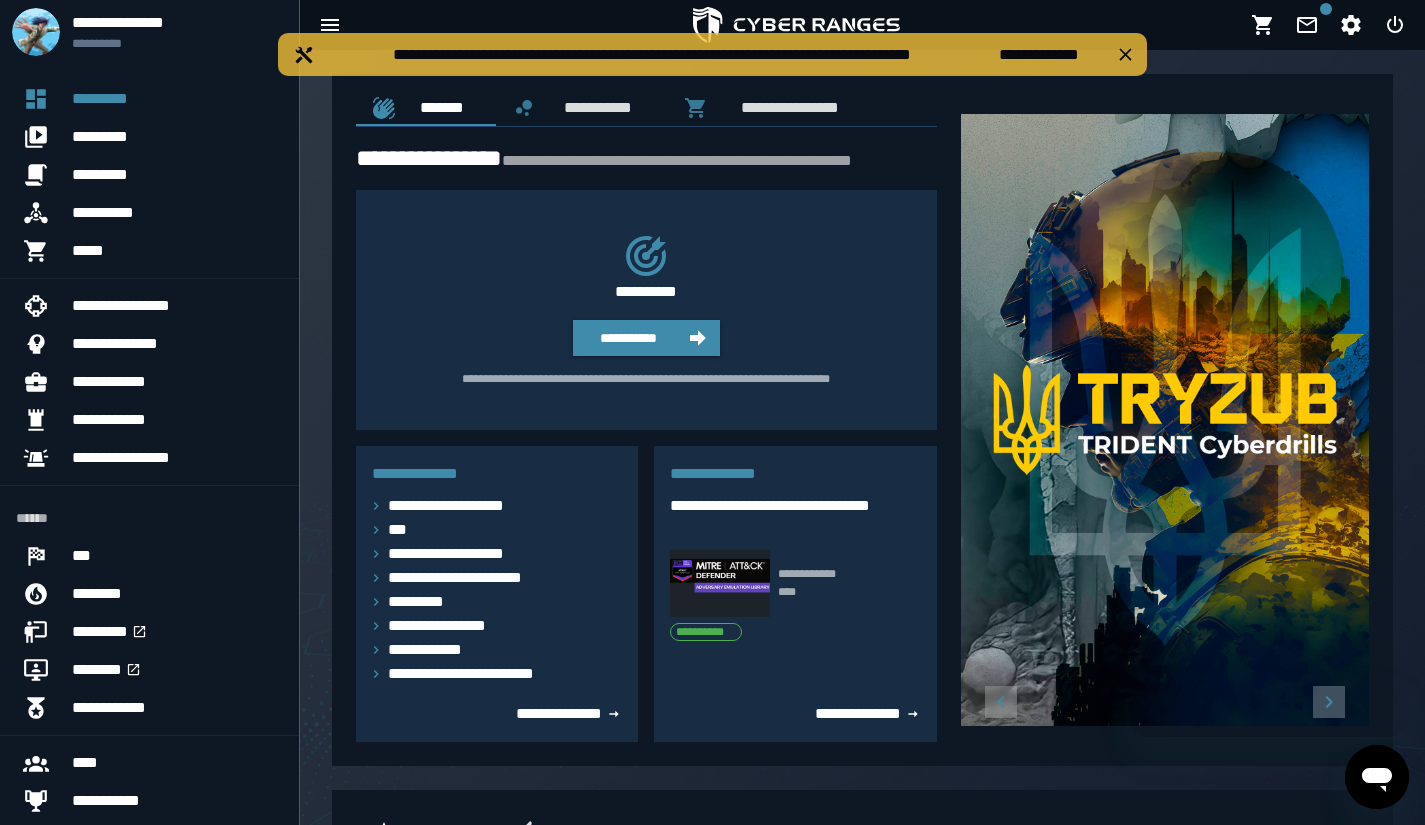 scroll, scrollTop: 0, scrollLeft: 0, axis: both 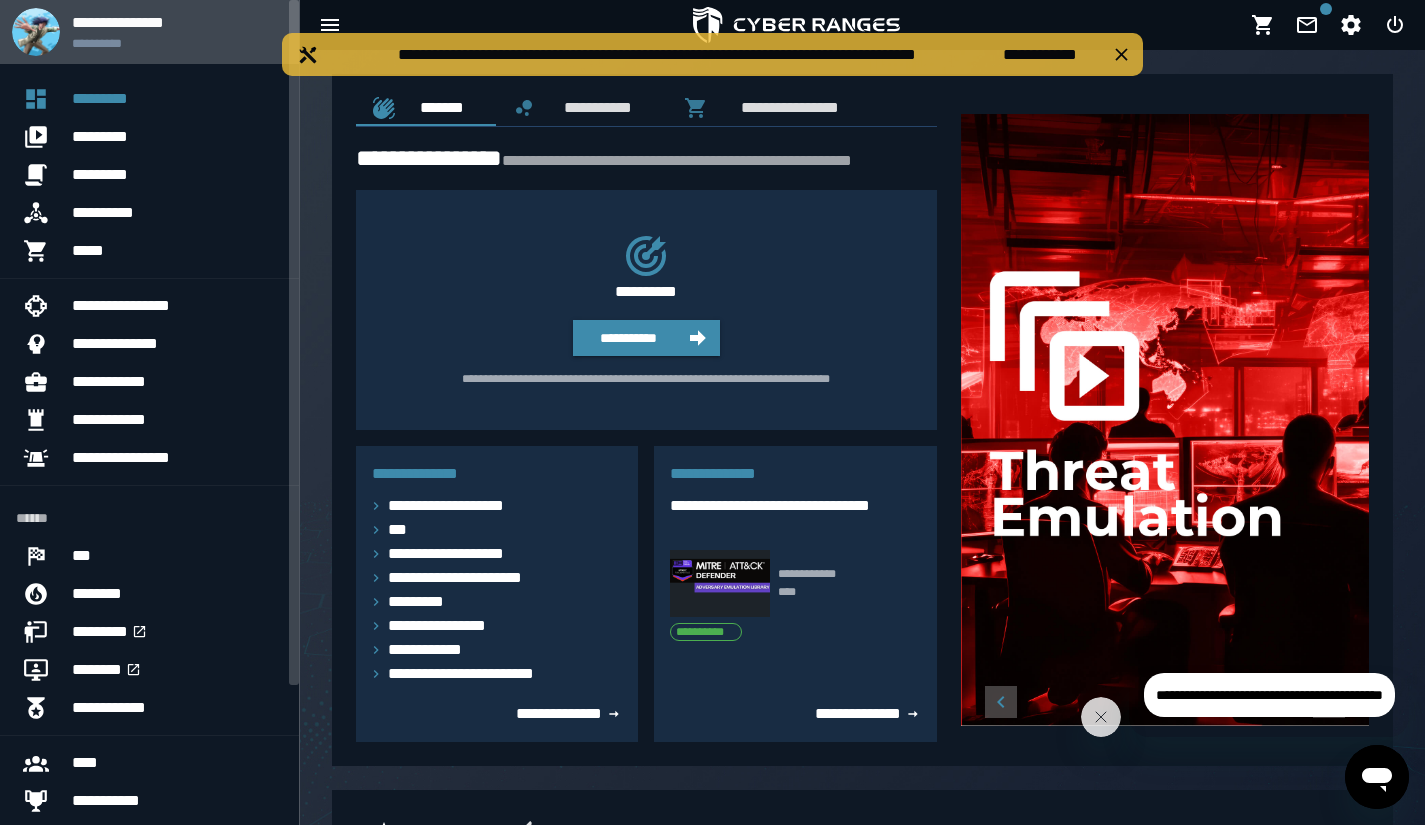 click on "**********" at bounding box center (177, 22) 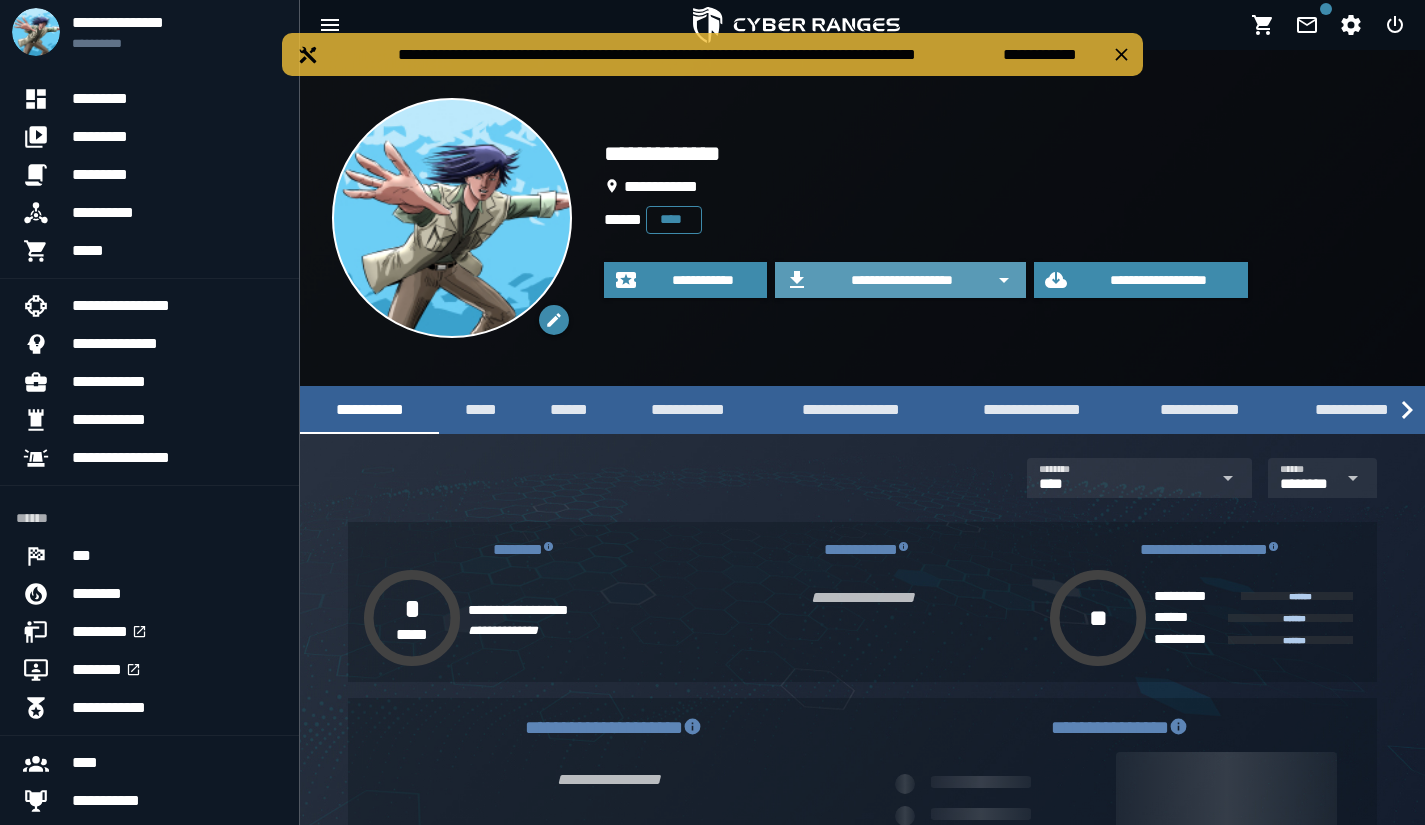 click on "**********" at bounding box center (902, 280) 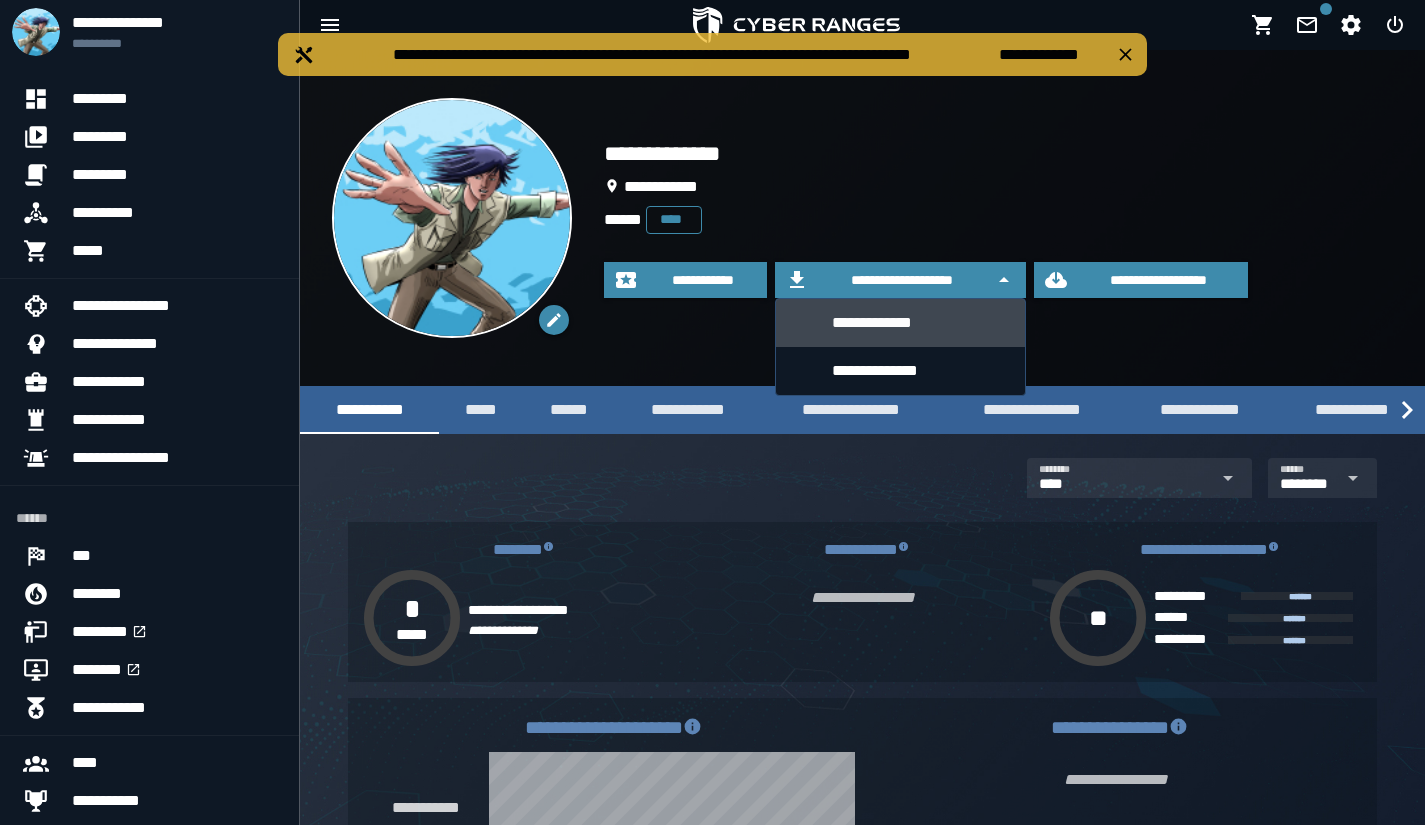 click on "**********" at bounding box center (920, 322) 